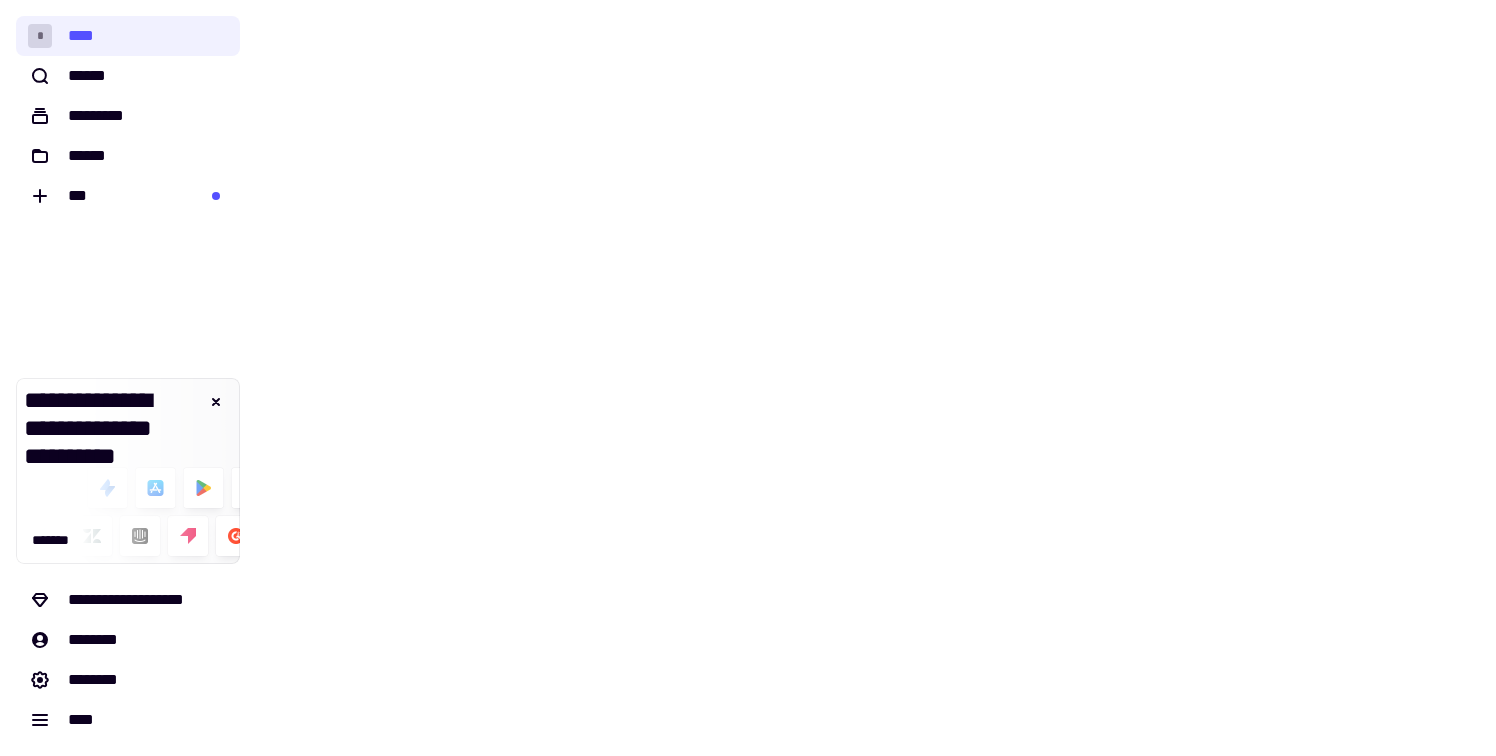 scroll, scrollTop: 0, scrollLeft: 0, axis: both 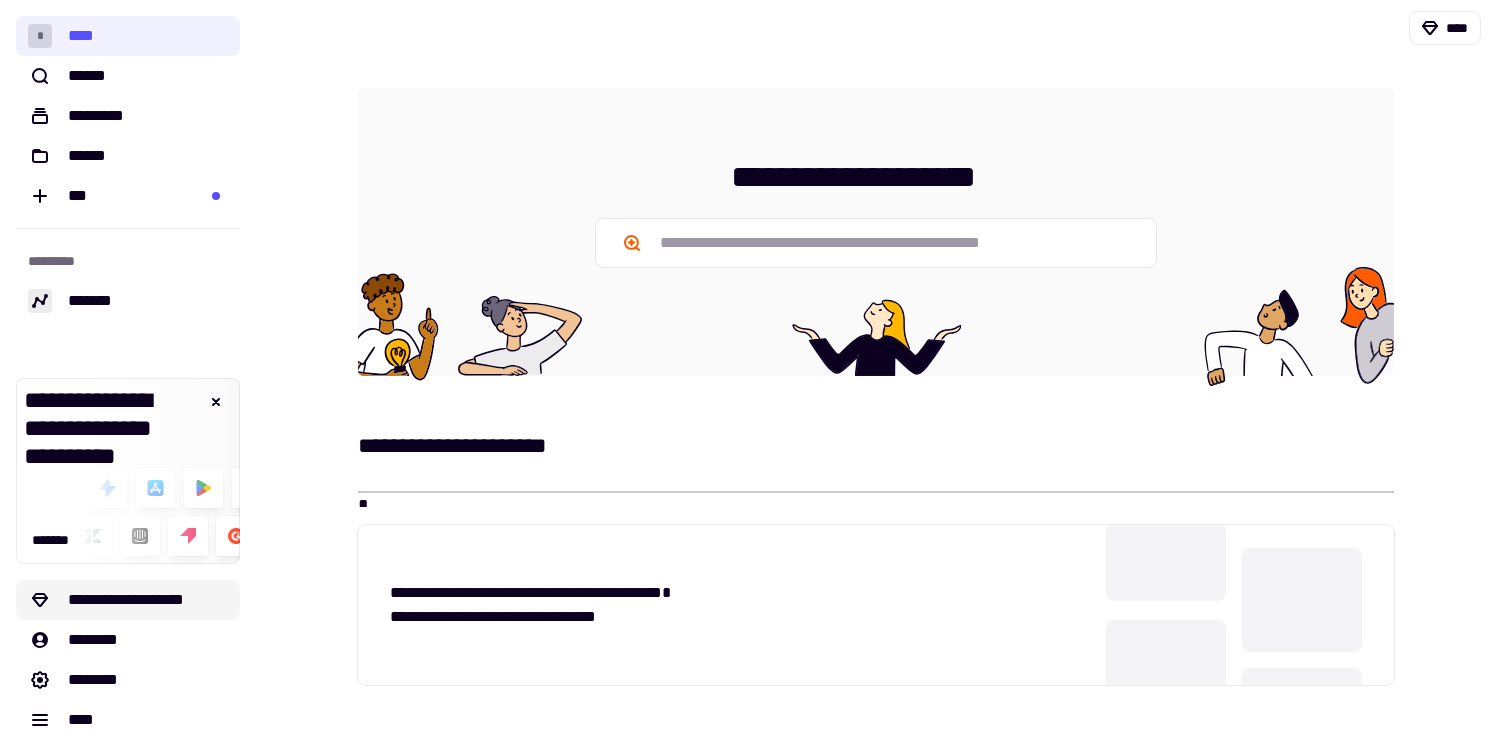 click on "**********" 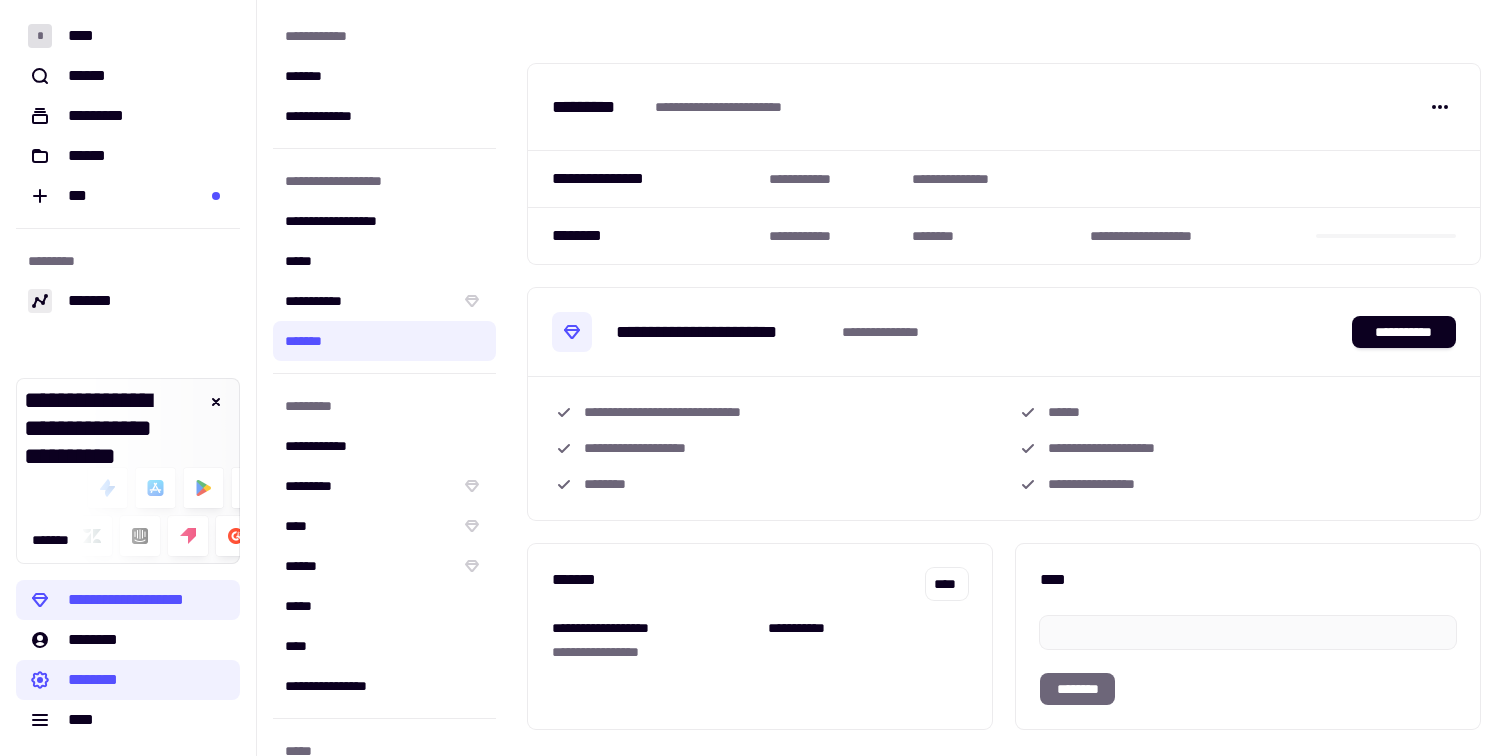 scroll, scrollTop: 60, scrollLeft: 0, axis: vertical 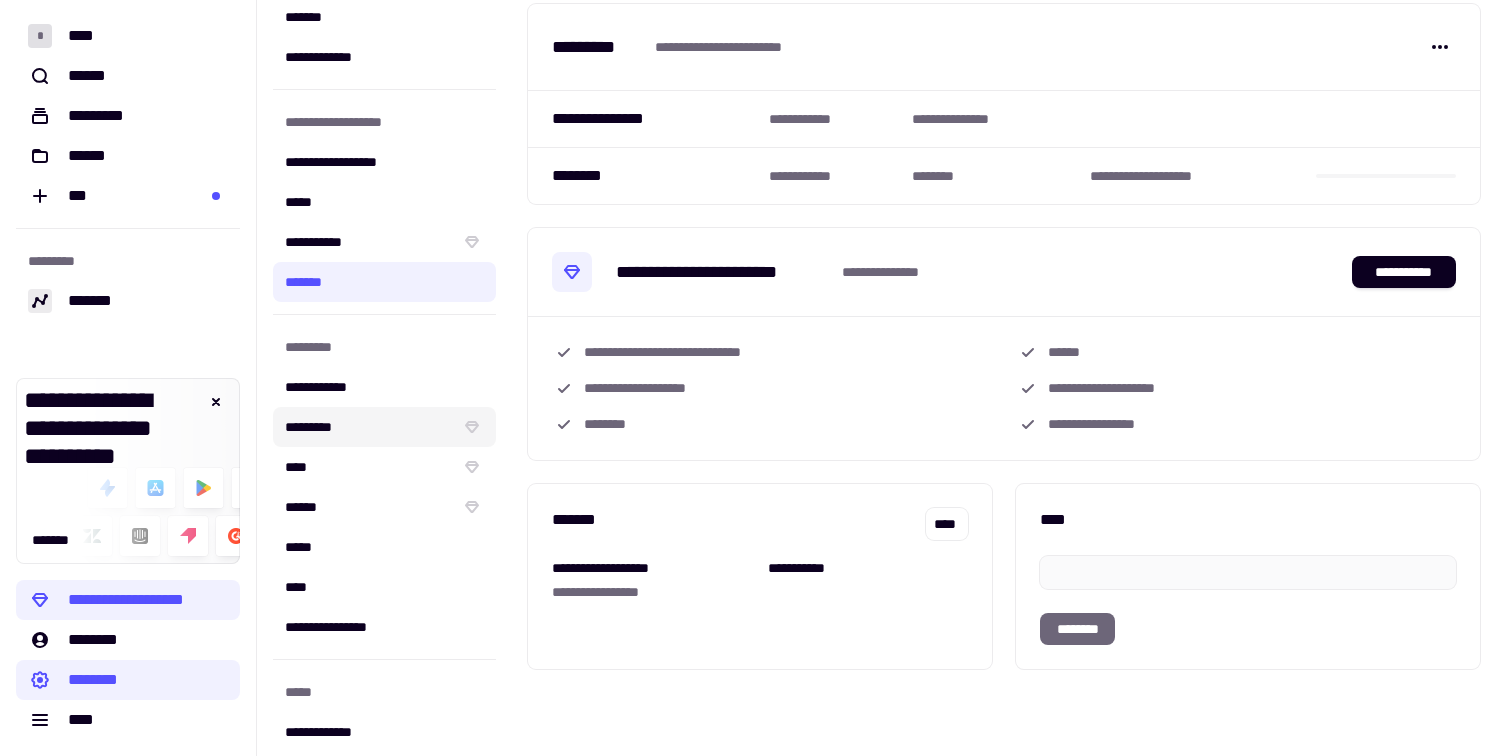 click on "*********" 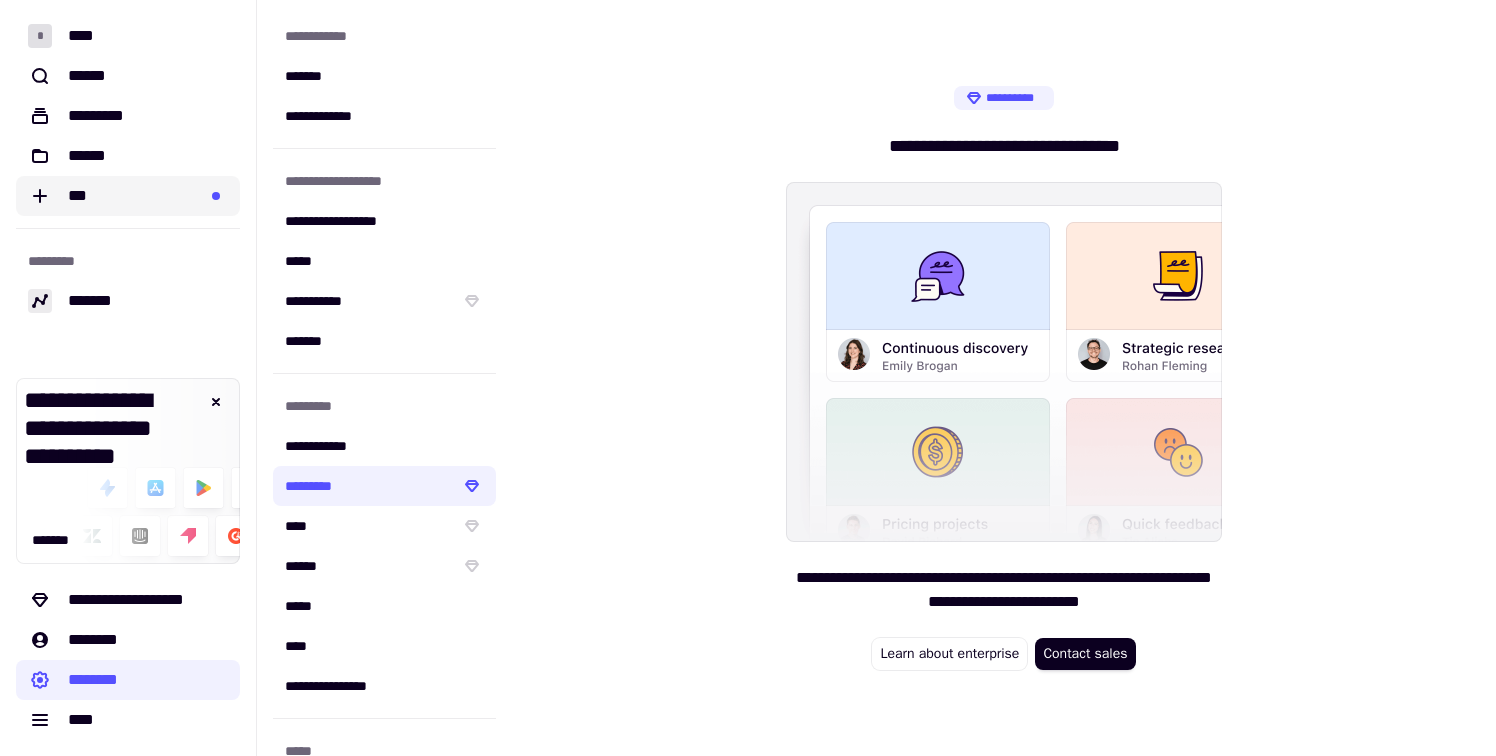 click on "***" 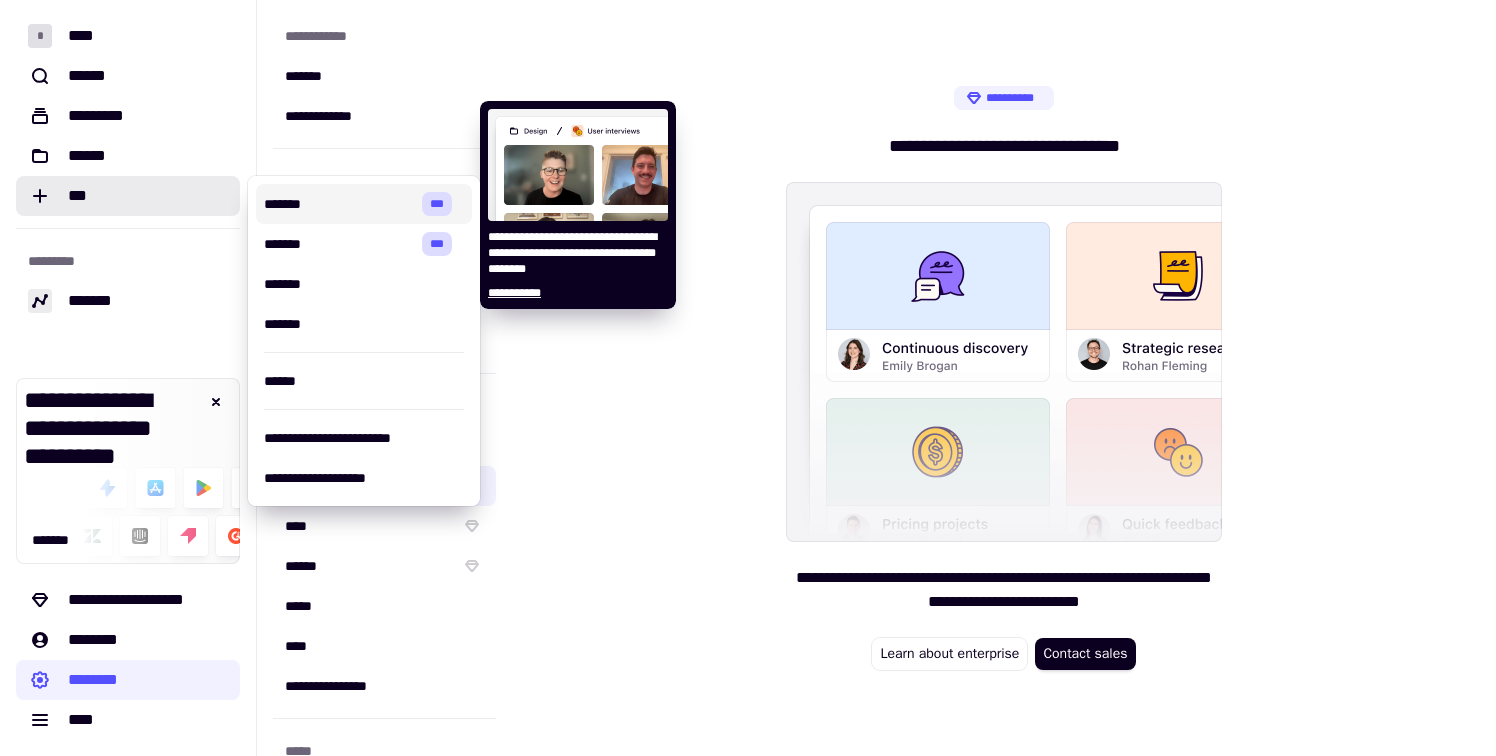 click on "*******" at bounding box center (339, 204) 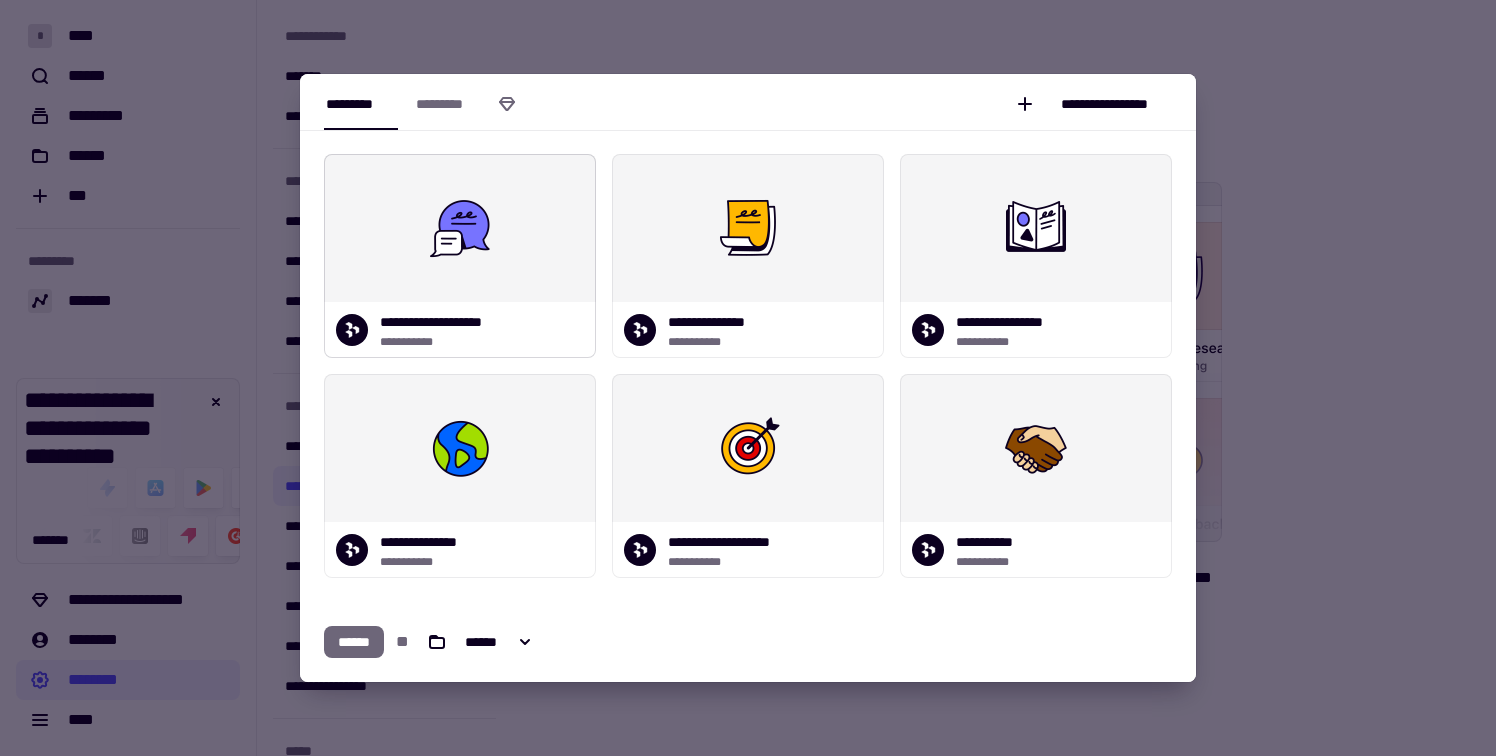 click at bounding box center [460, 228] 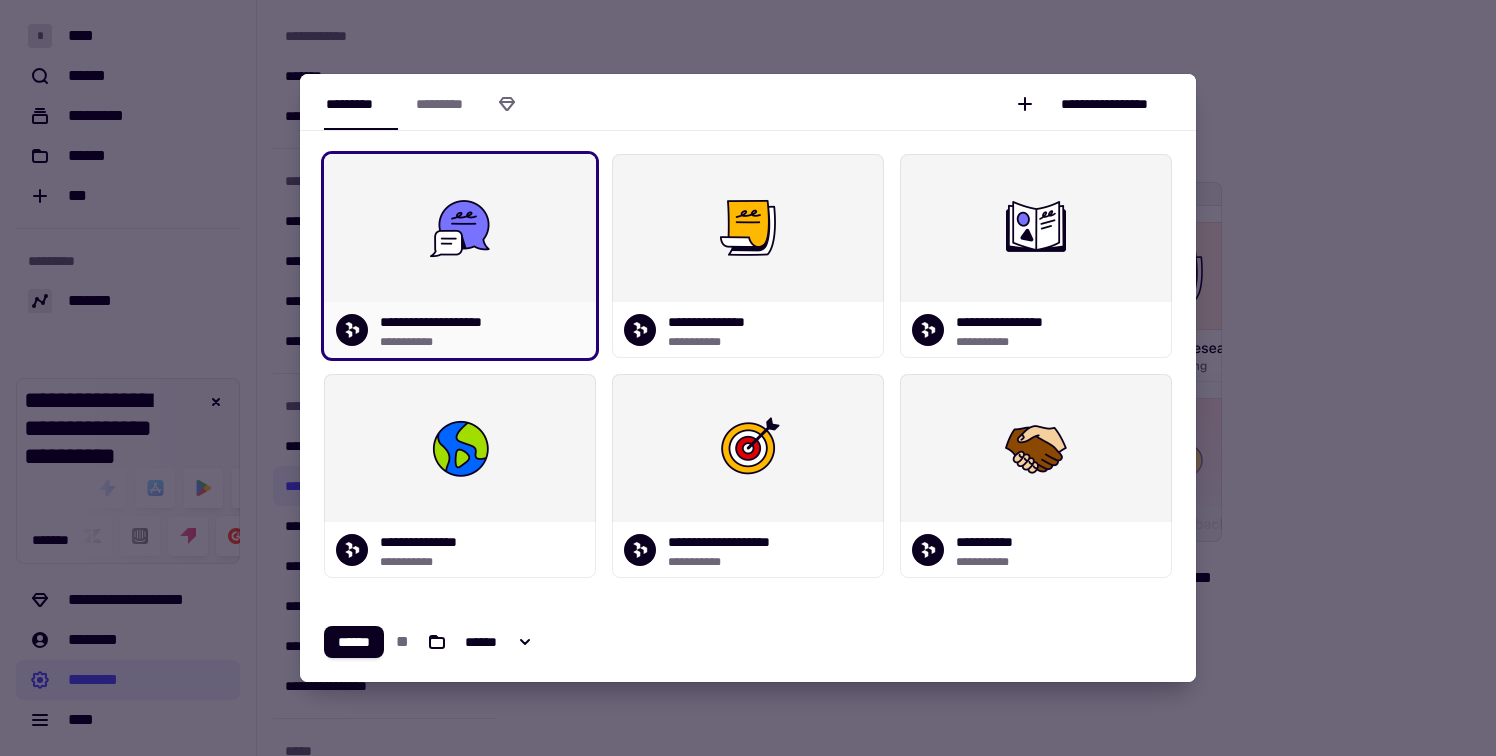 click at bounding box center [748, 378] 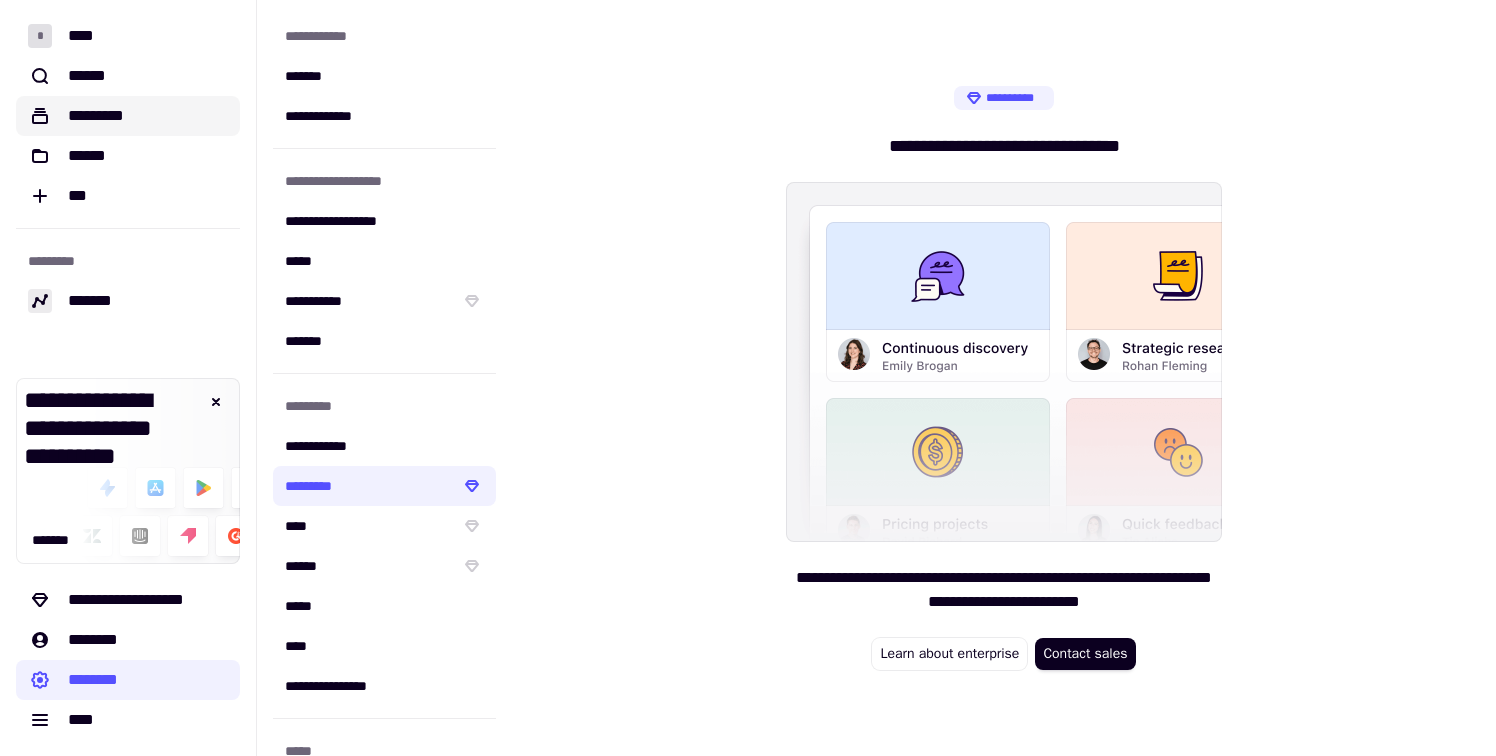 click on "*********" 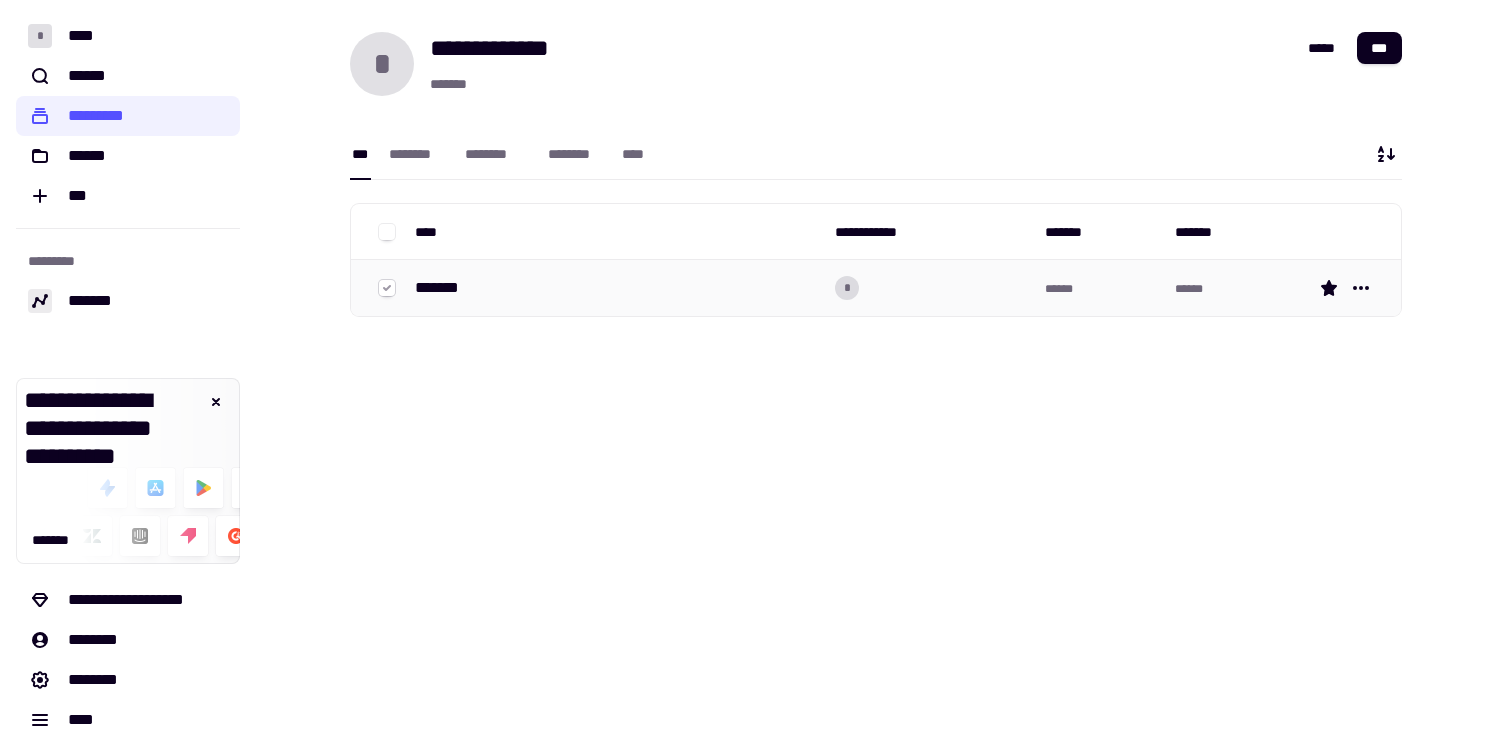 click 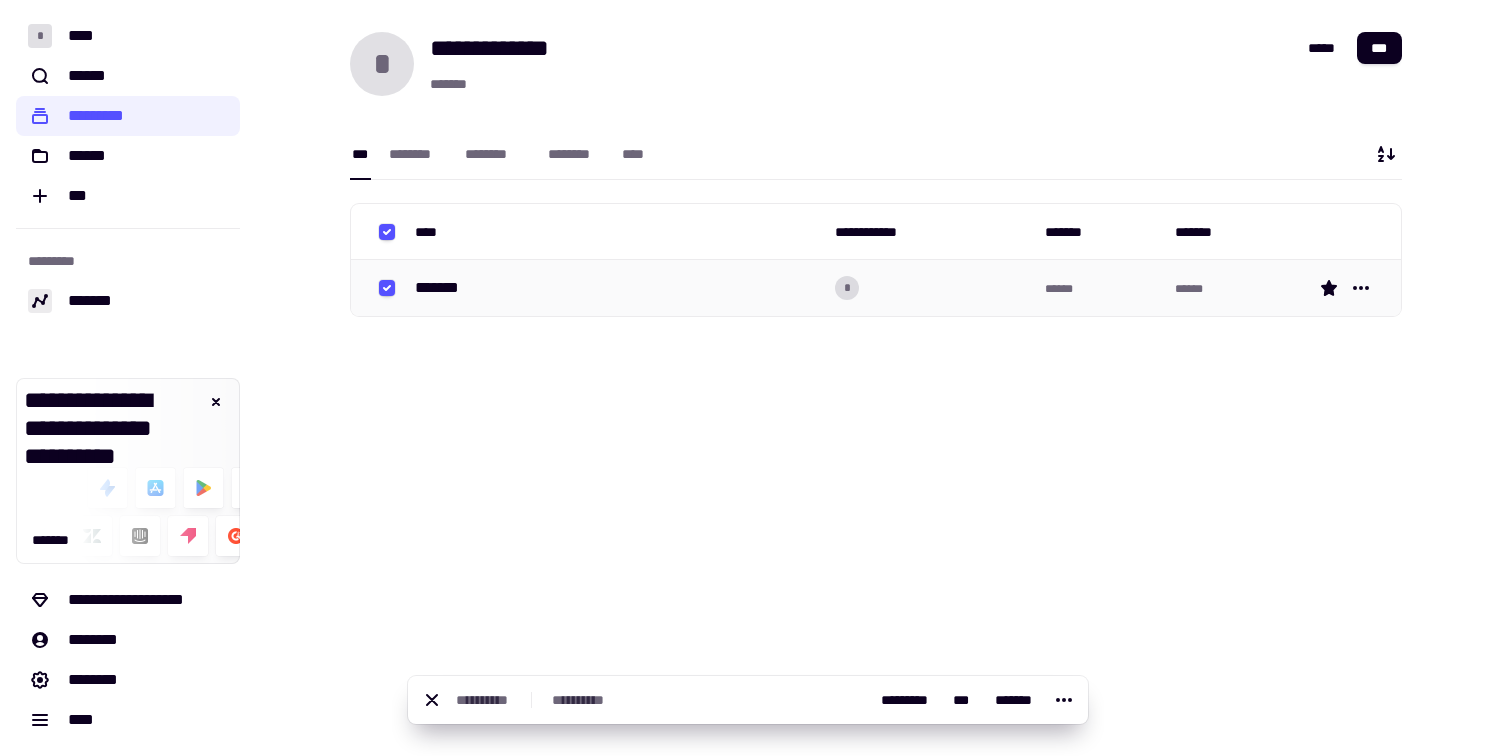 click 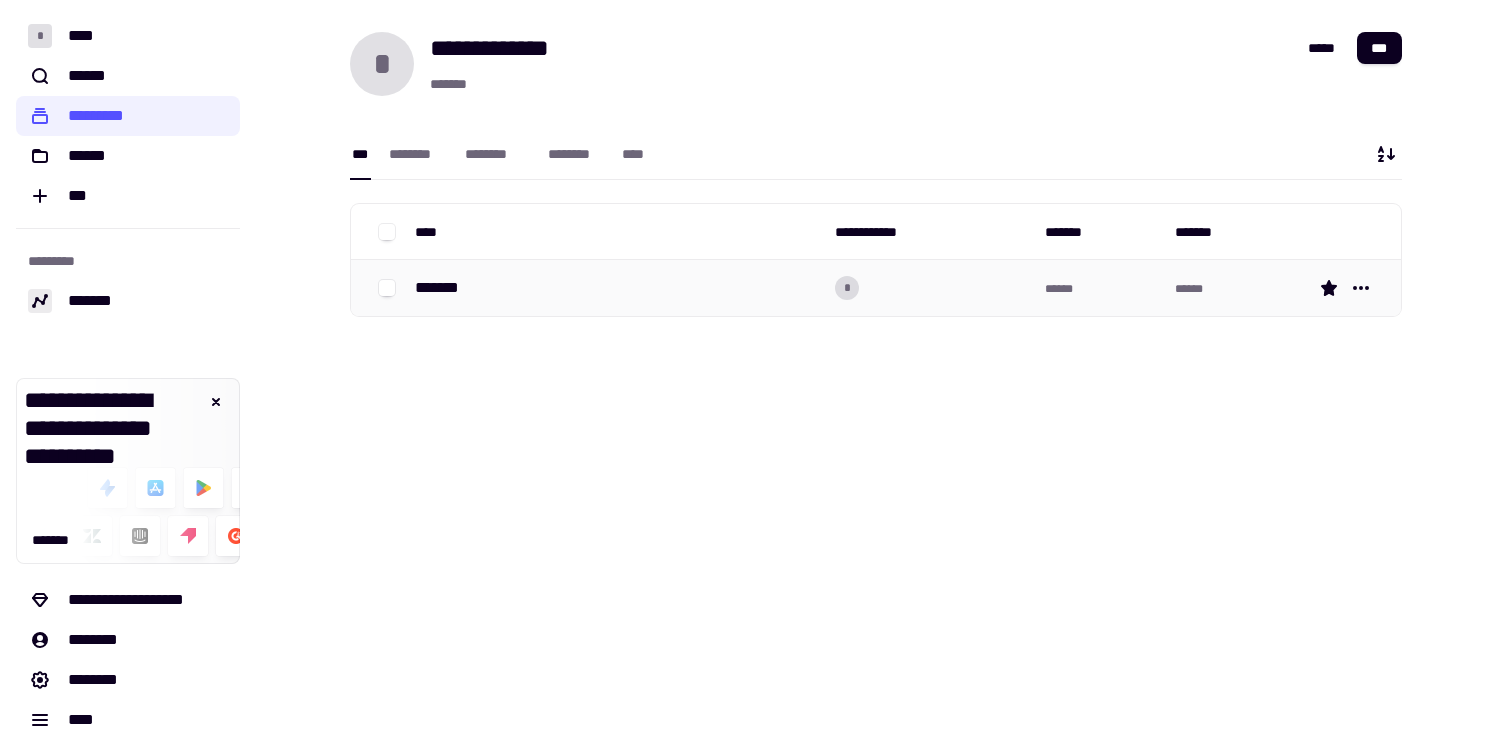 click on "*******" at bounding box center (445, 288) 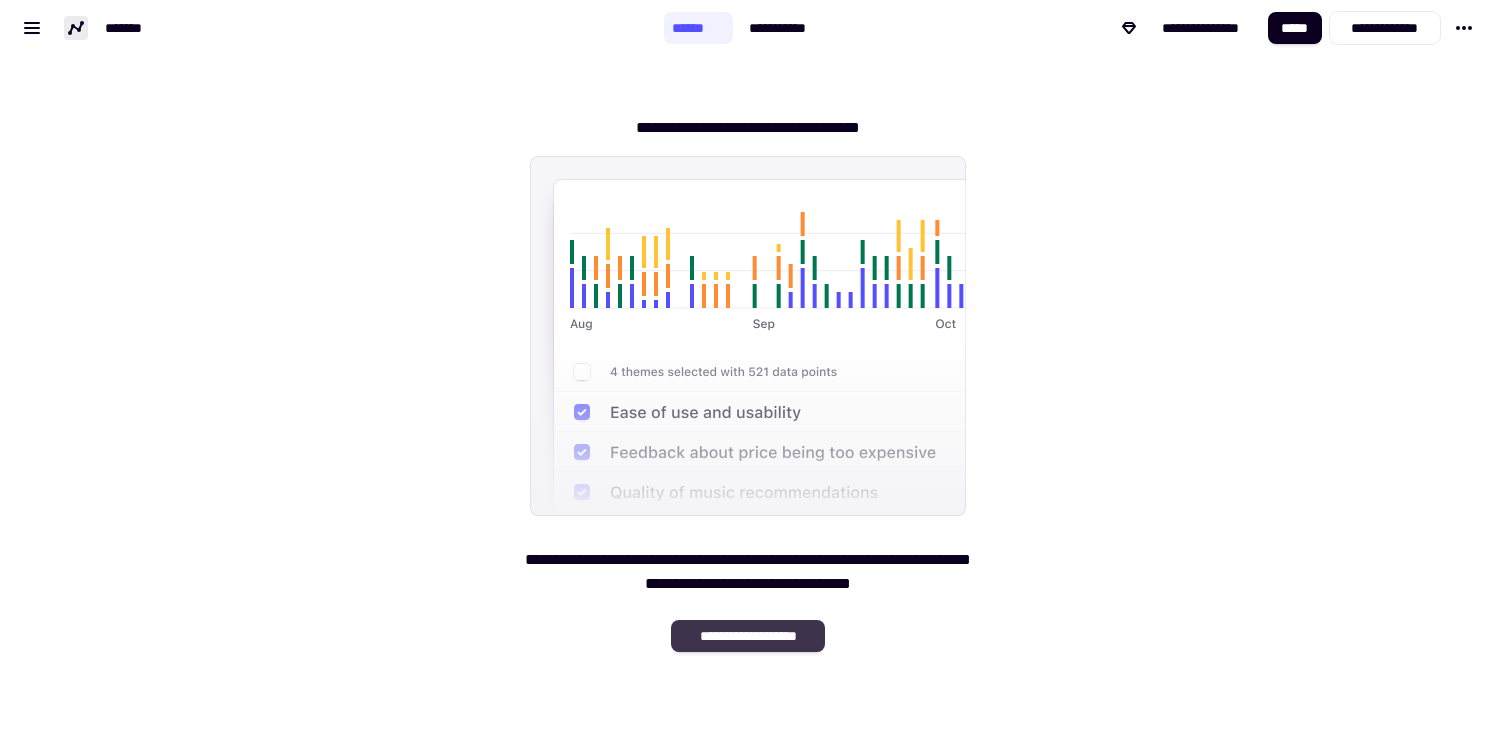 click on "**********" 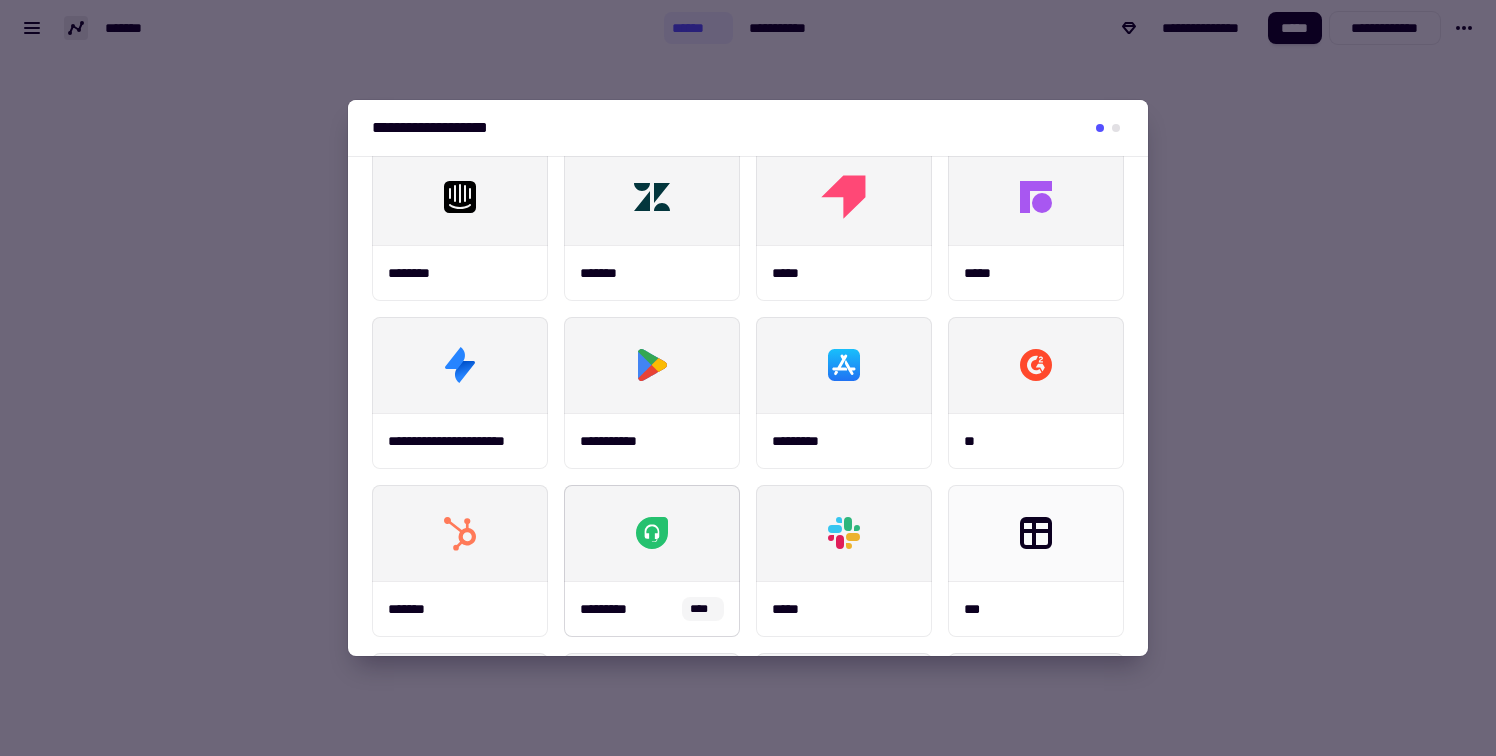scroll, scrollTop: 0, scrollLeft: 0, axis: both 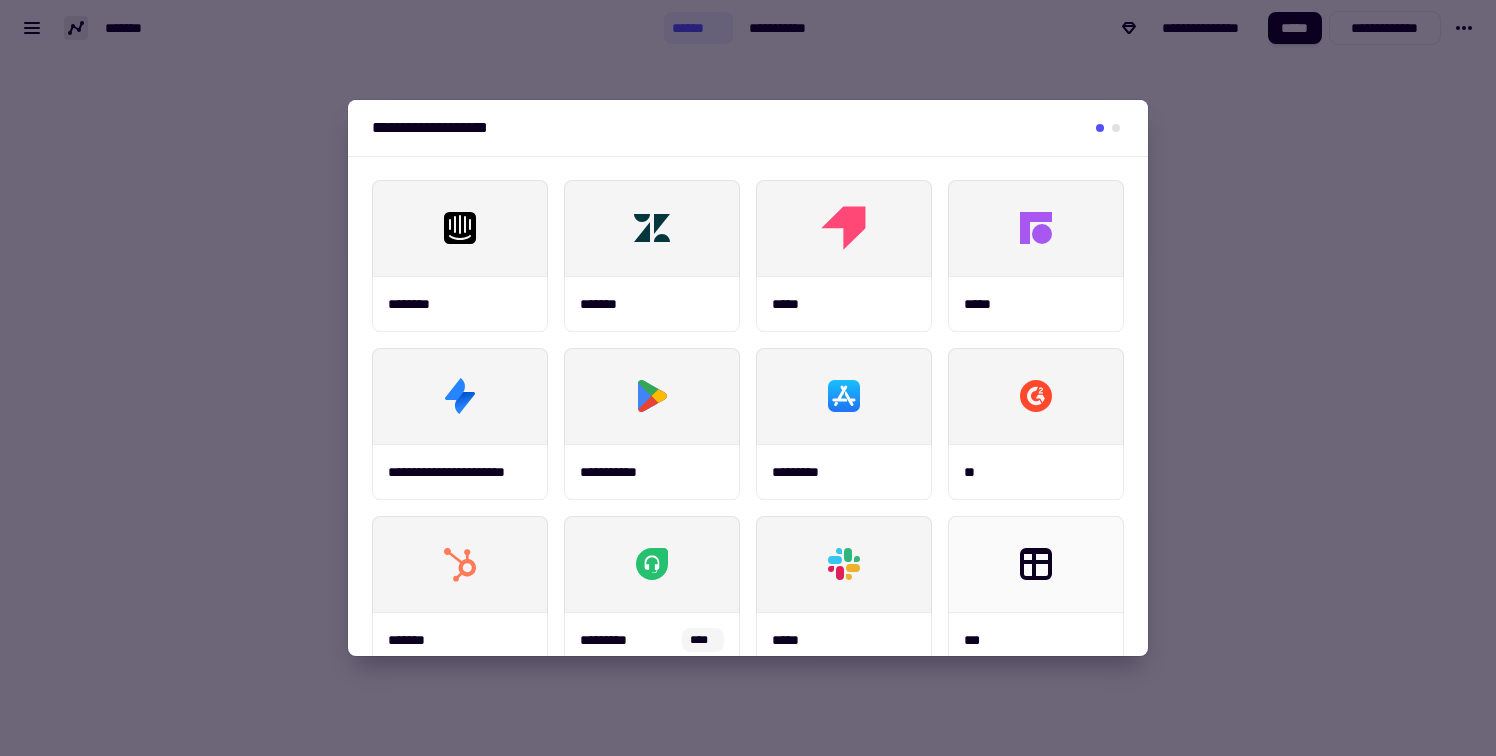 click at bounding box center [1116, 128] 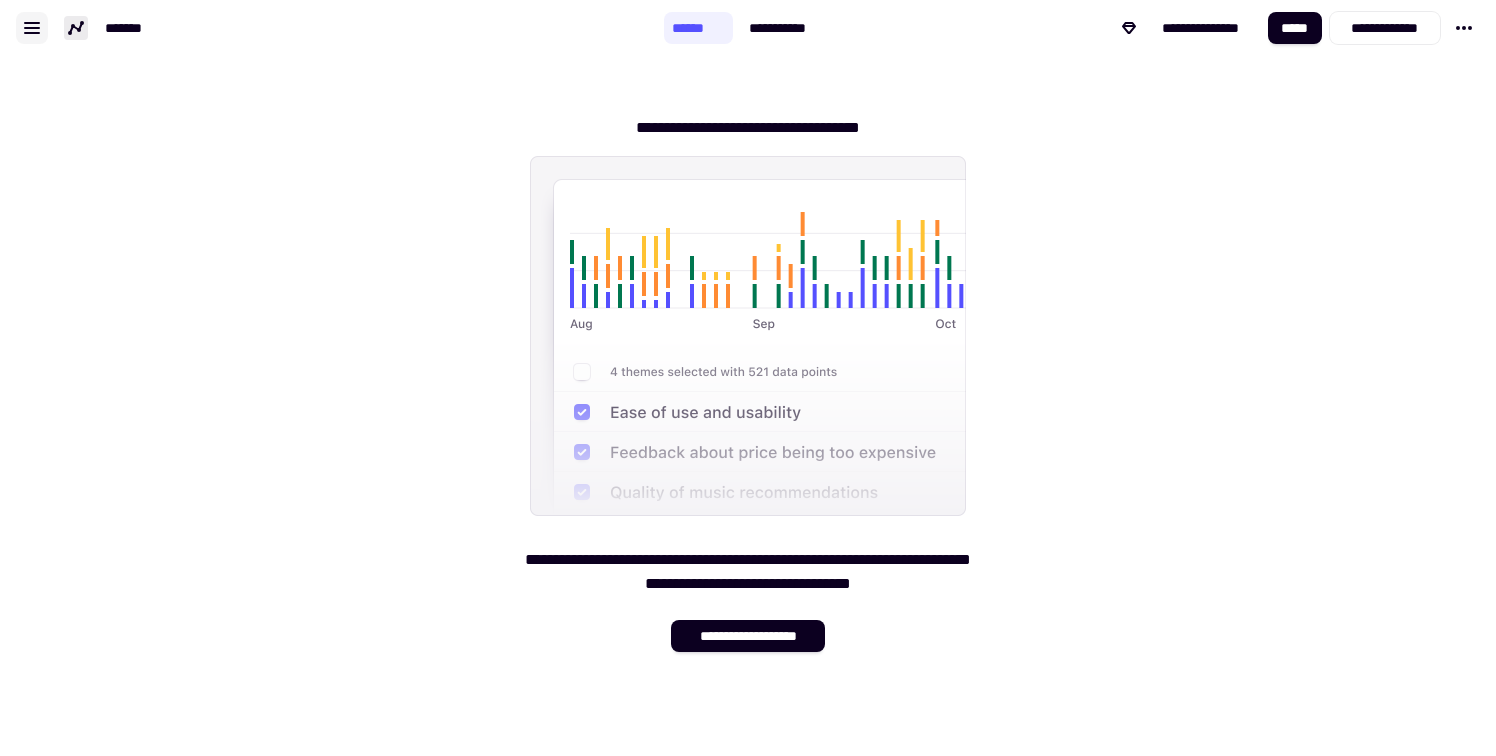 click 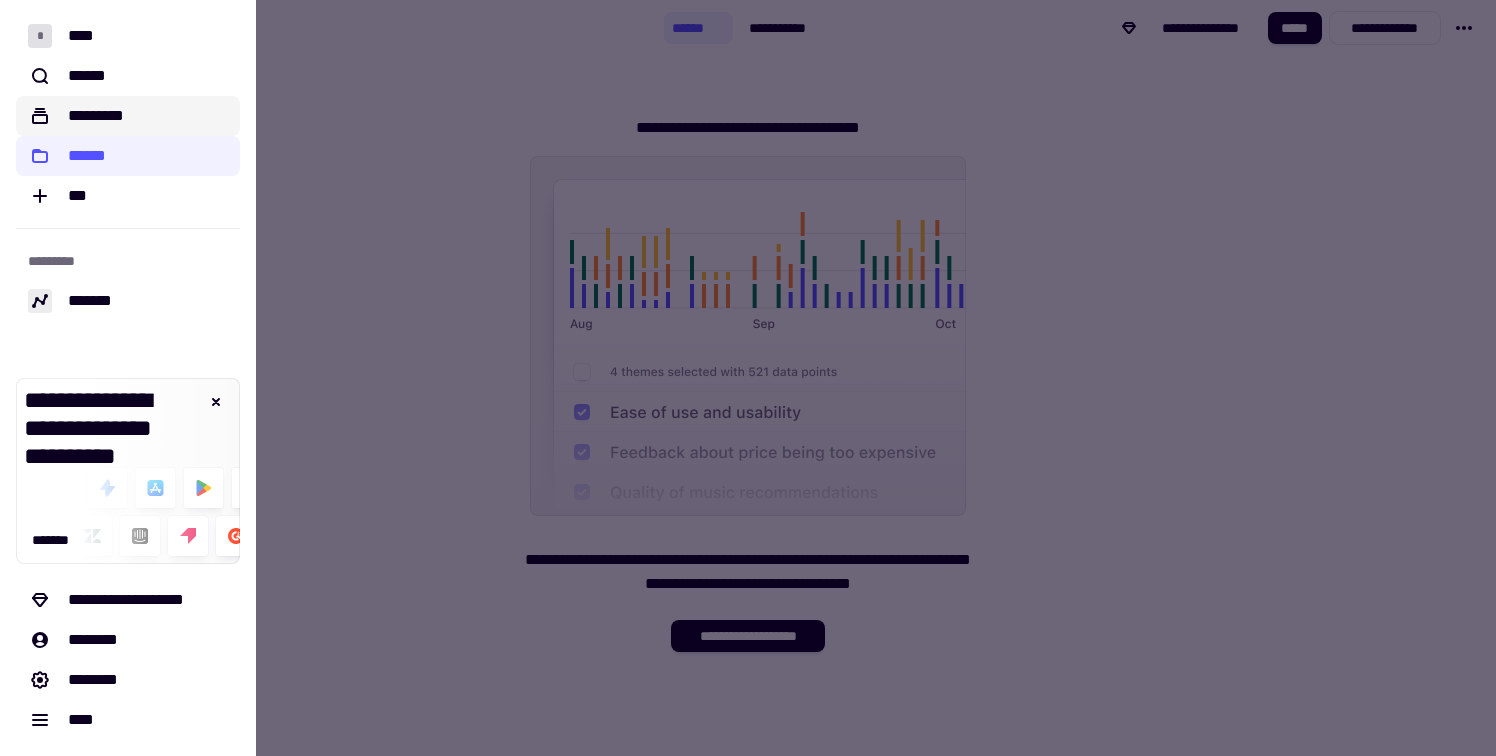 click on "*********" 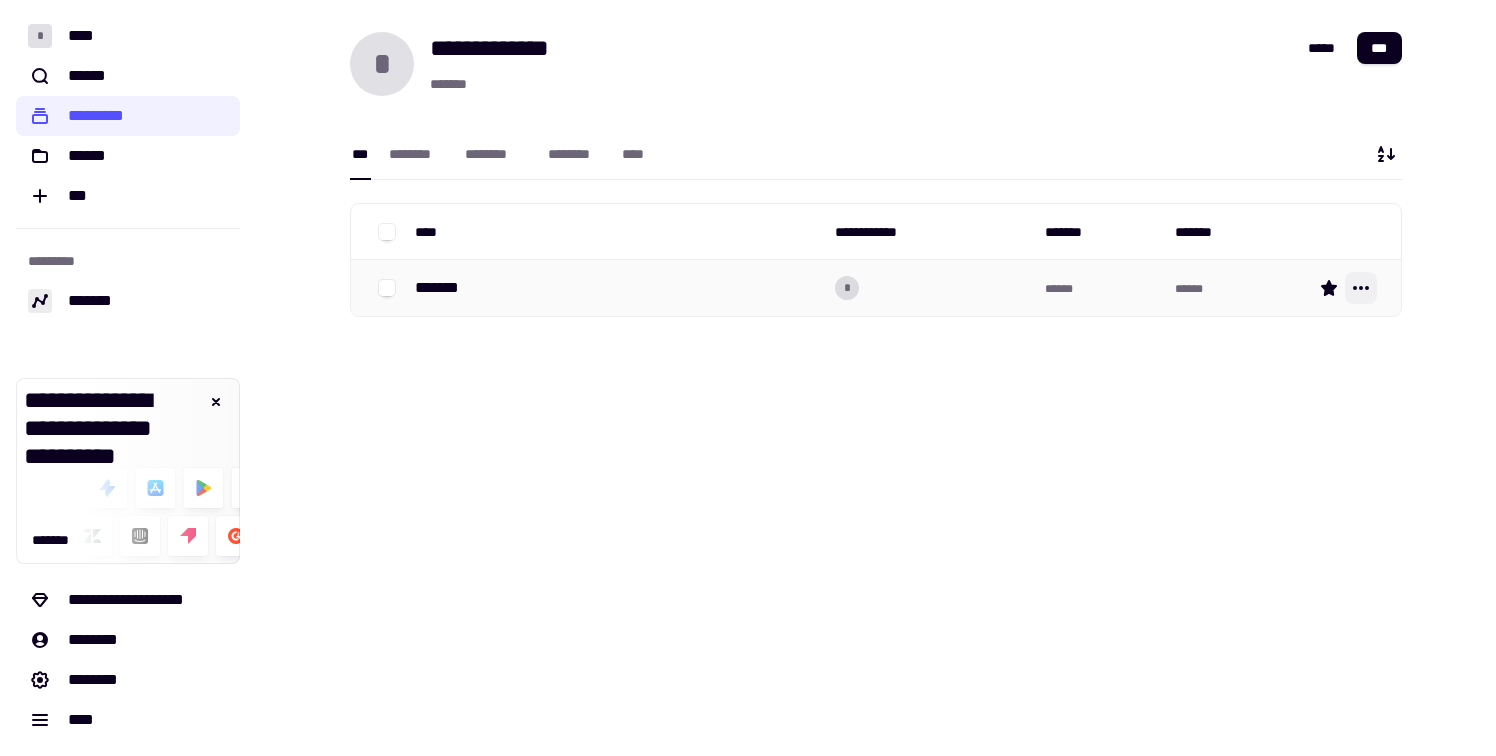 click 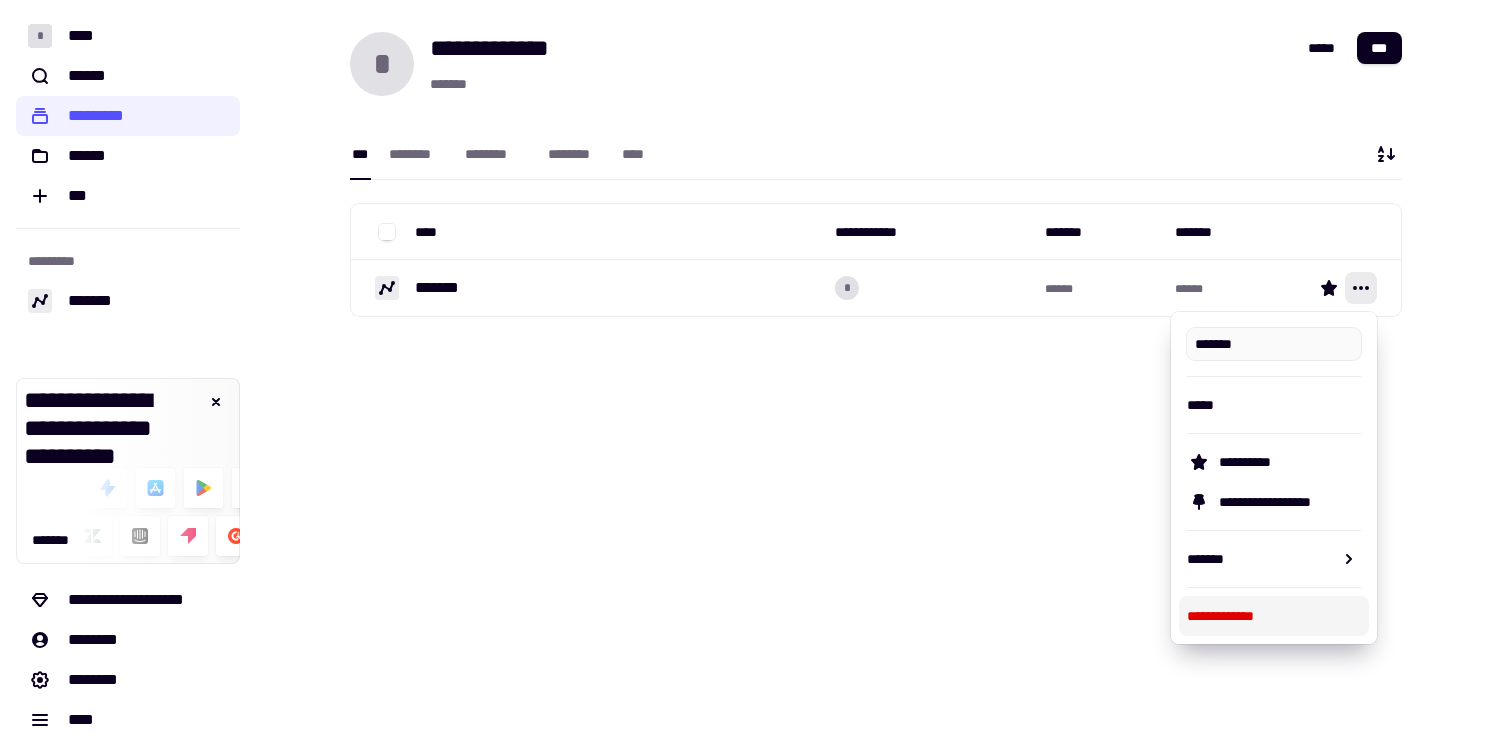 click on "**********" at bounding box center [1274, 616] 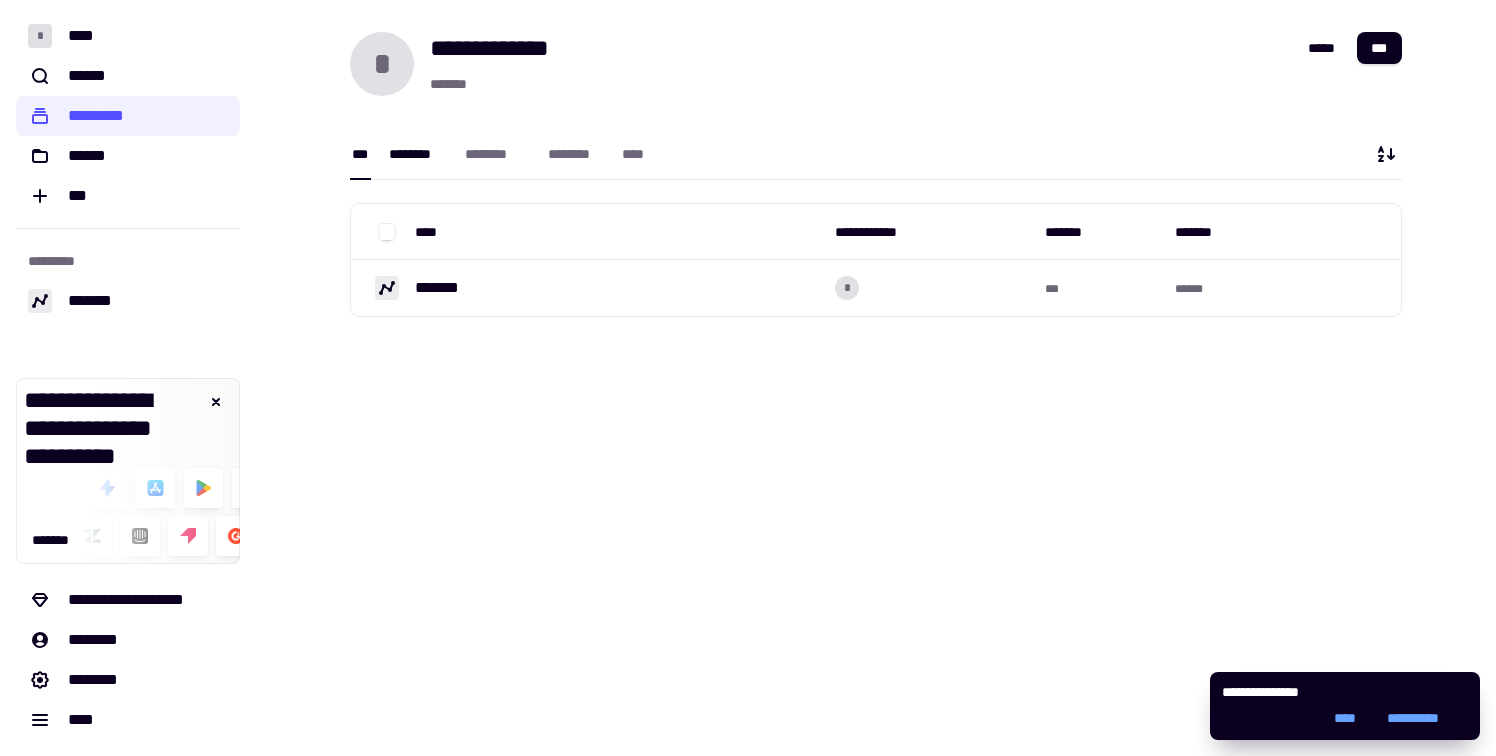 click on "********" at bounding box center (417, 154) 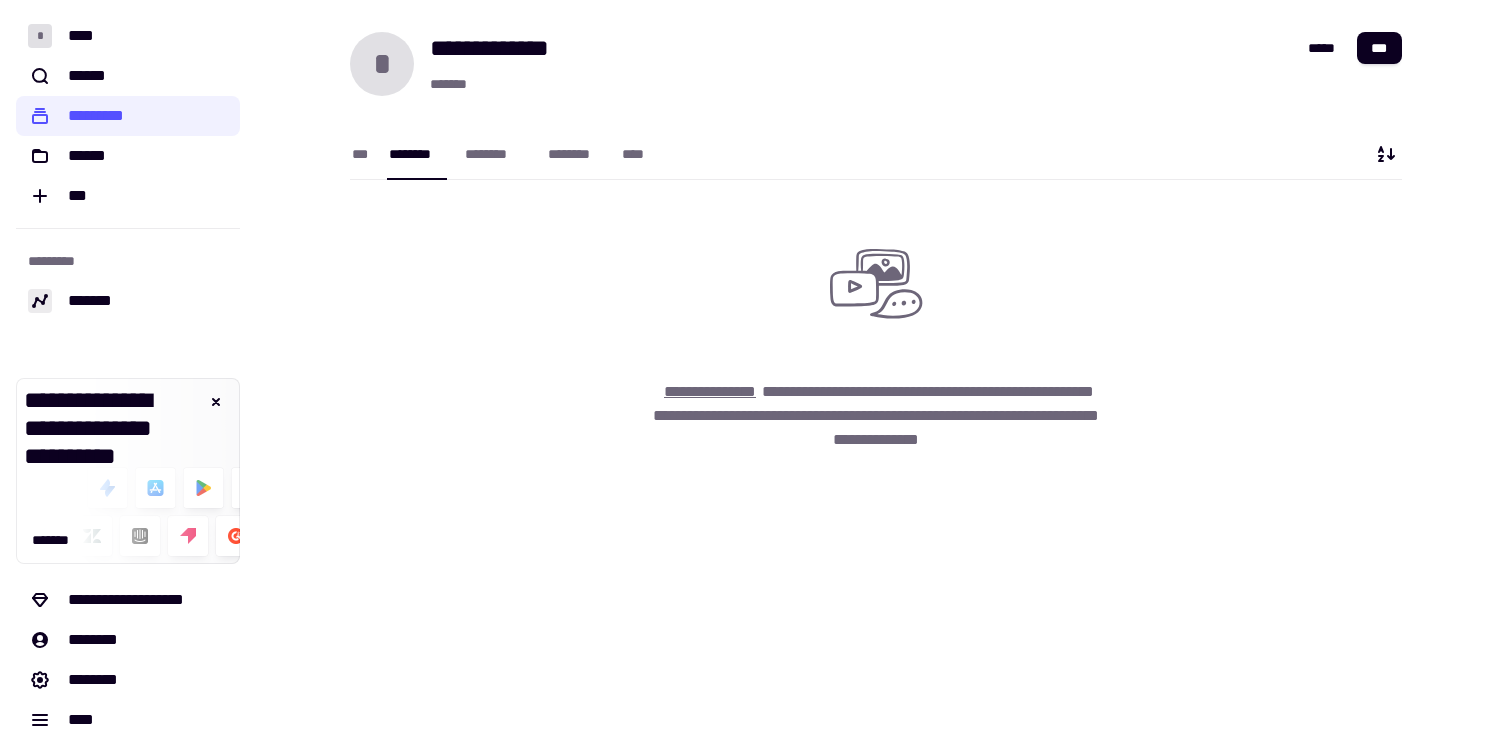 click on "**********" 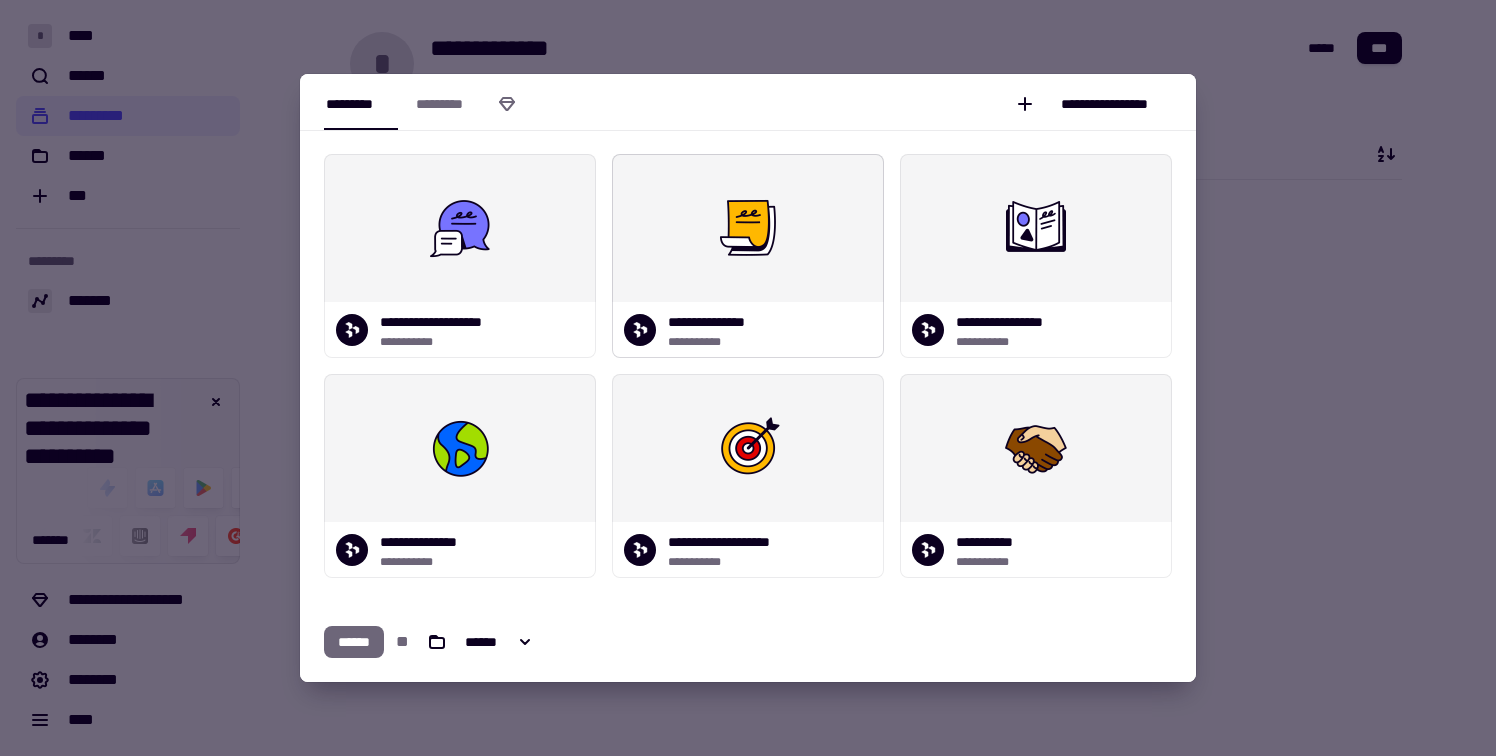 click at bounding box center (748, 228) 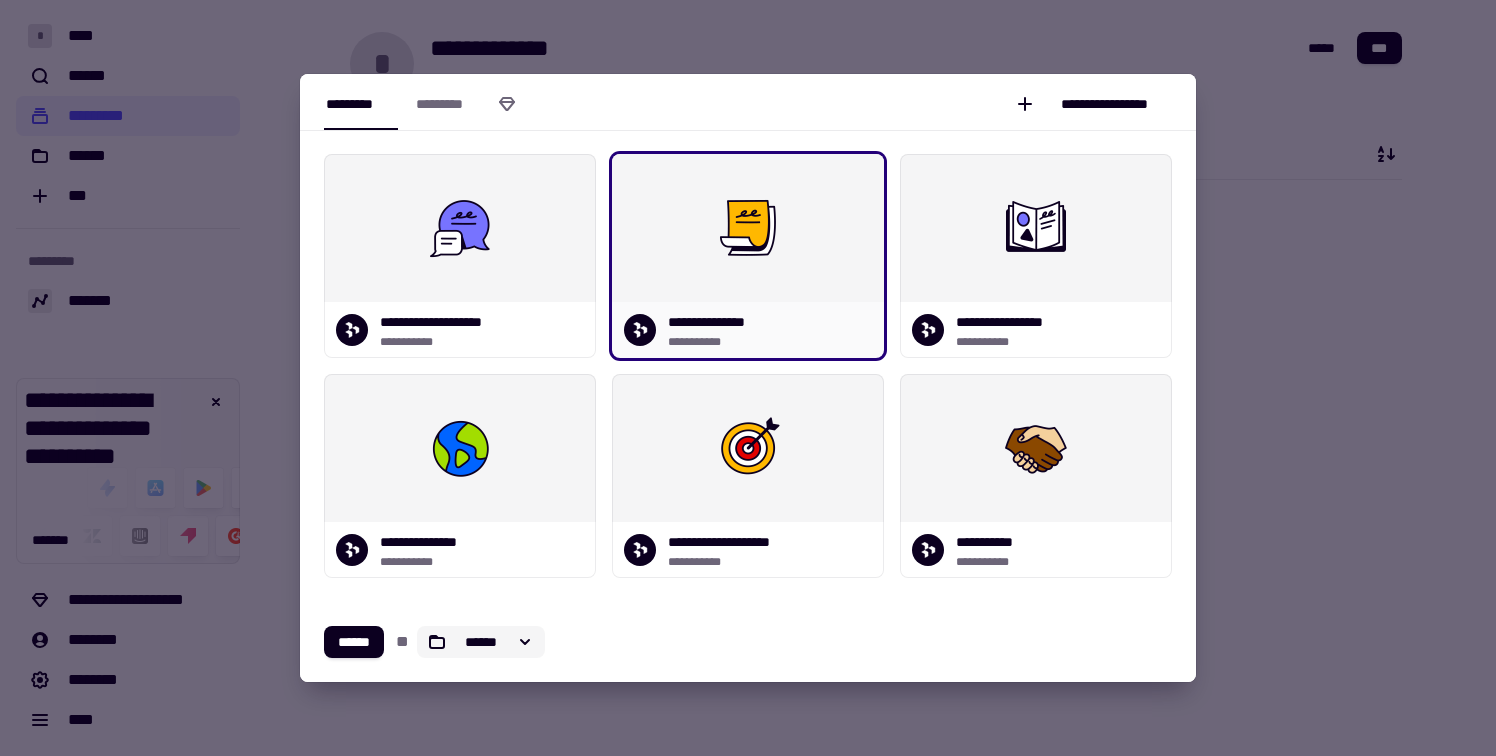 click 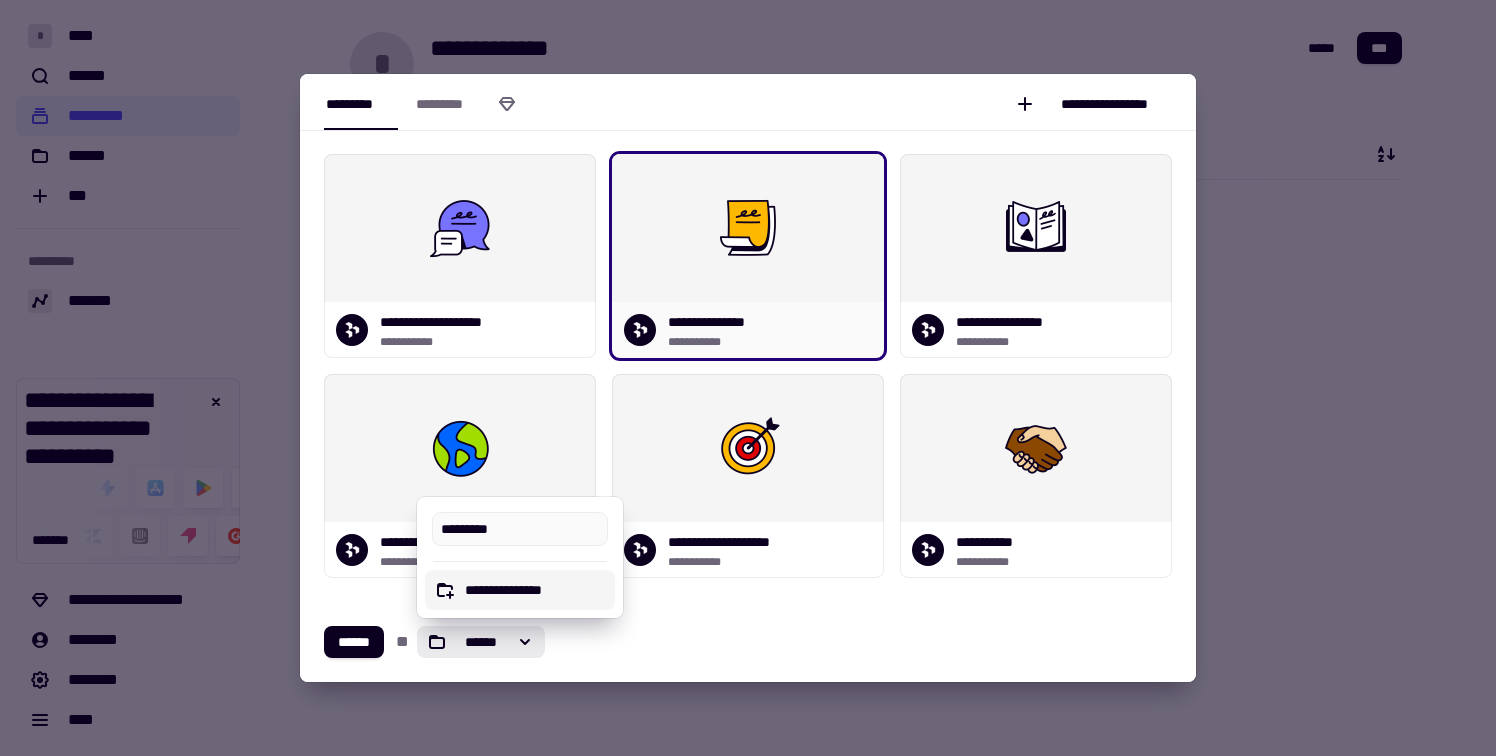 type on "**********" 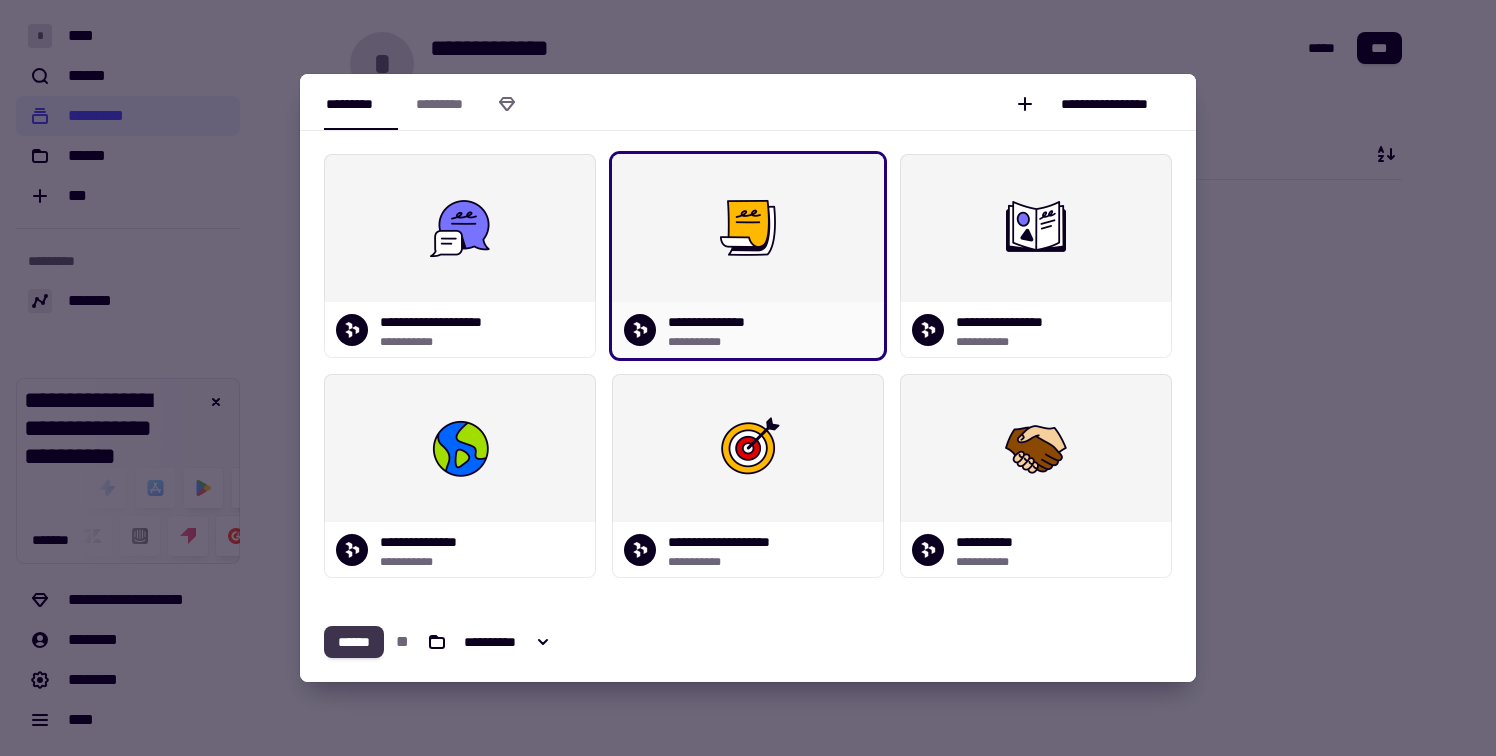 click on "******" 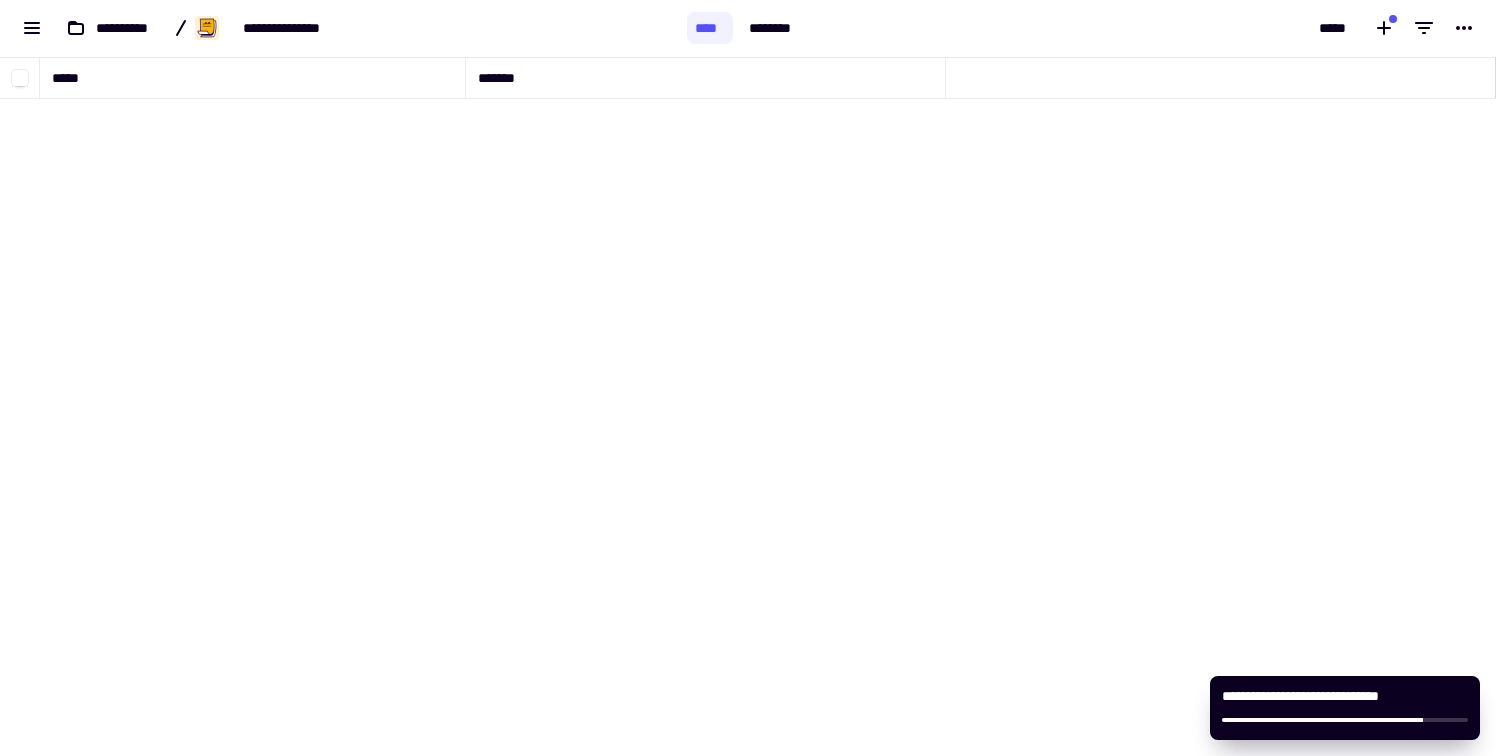 scroll, scrollTop: 658, scrollLeft: 1496, axis: both 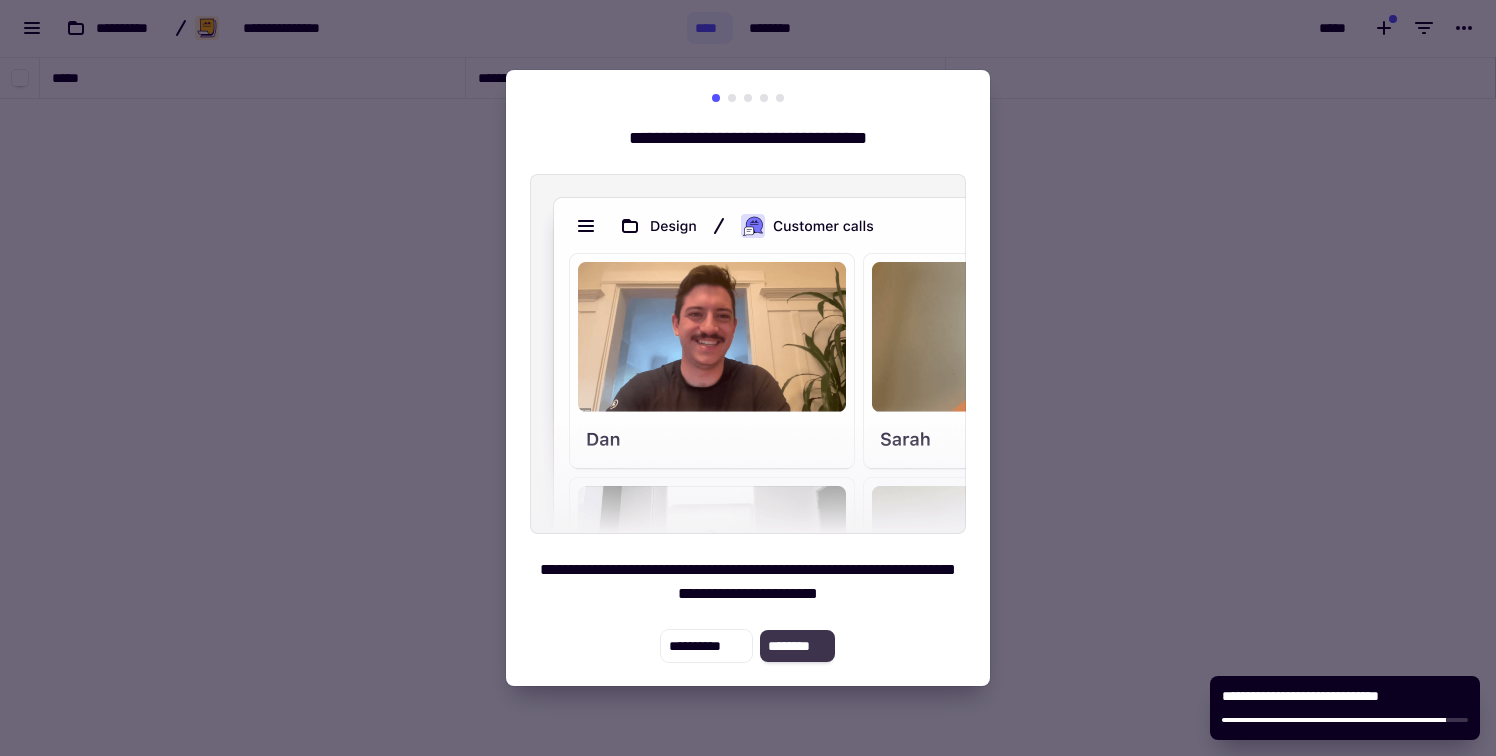 click on "********" 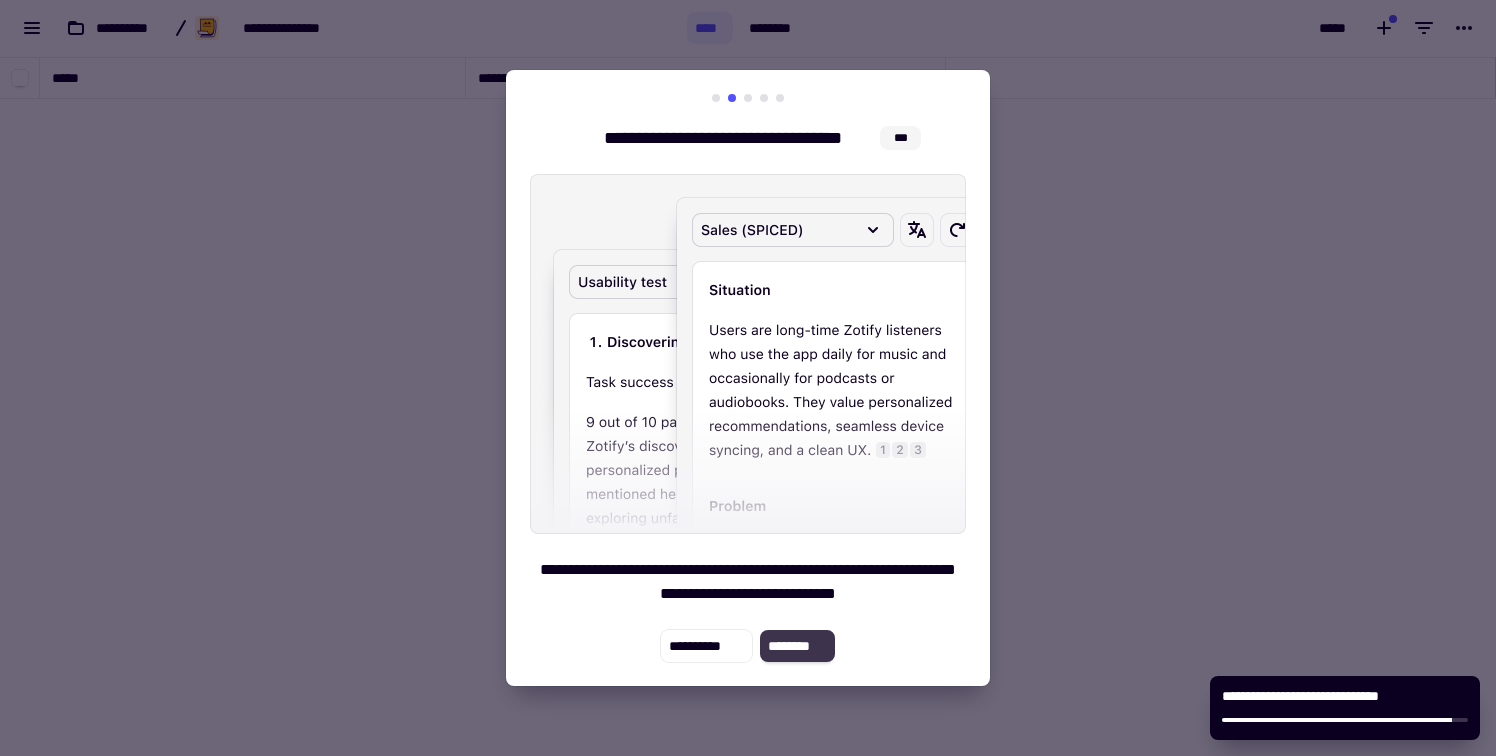 click on "********" 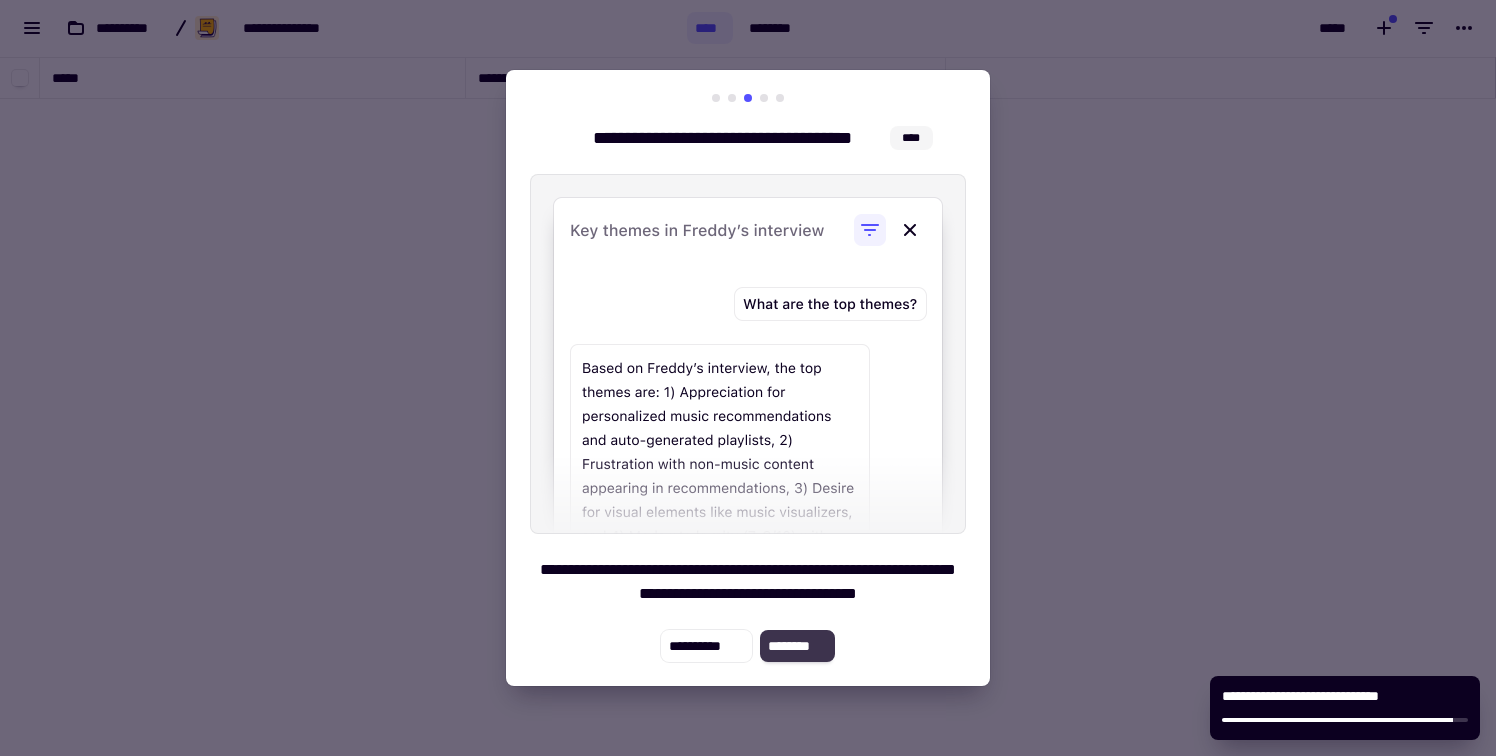 click on "********" 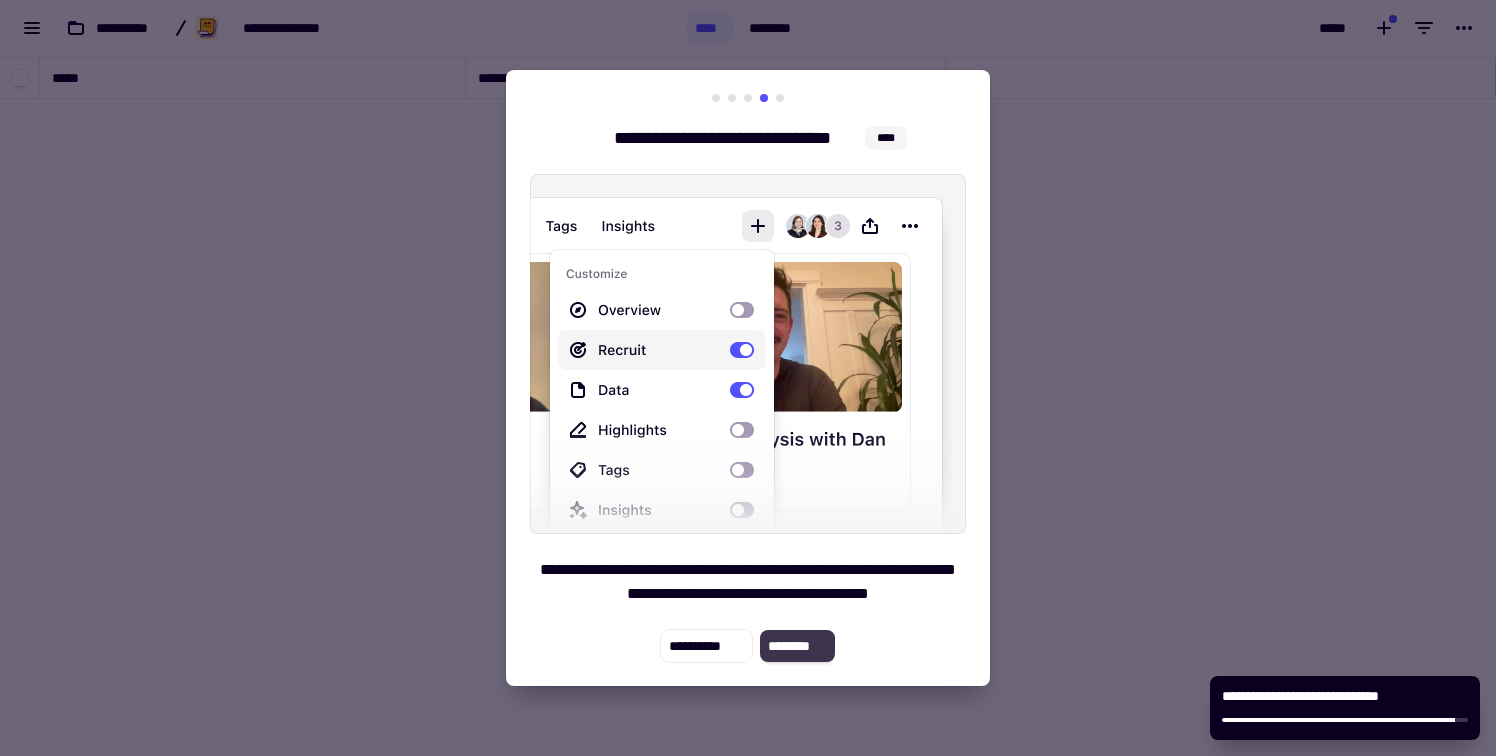 click on "********" 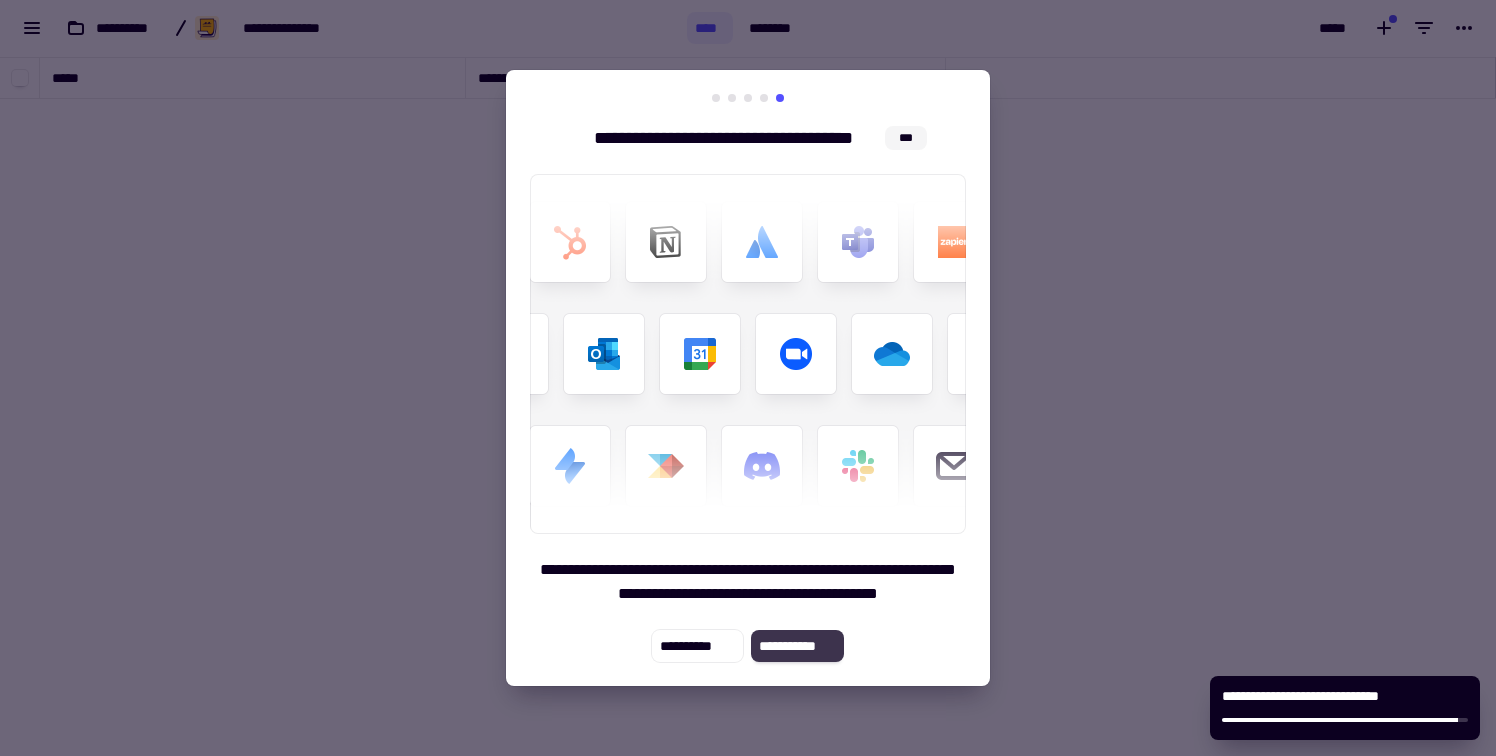 click on "**********" 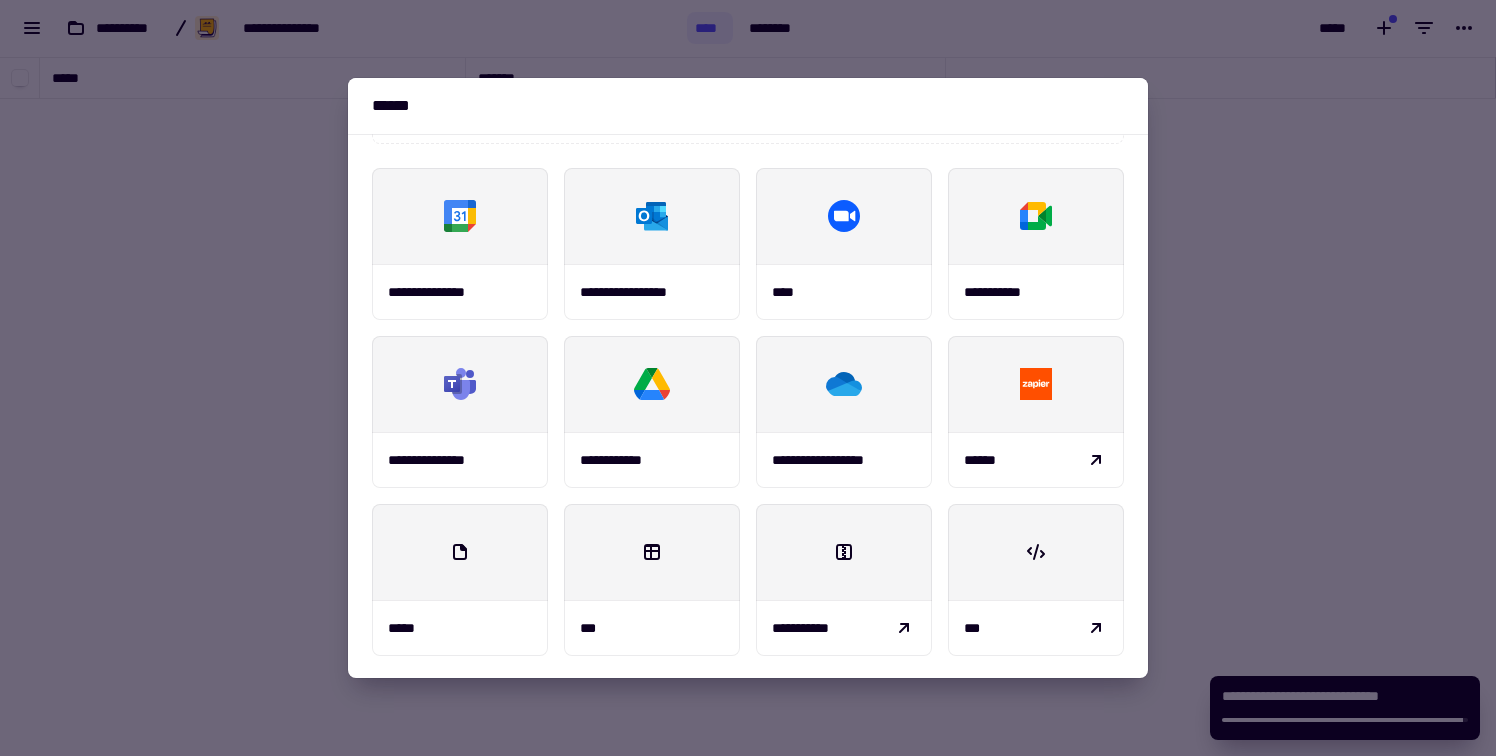 scroll, scrollTop: 234, scrollLeft: 0, axis: vertical 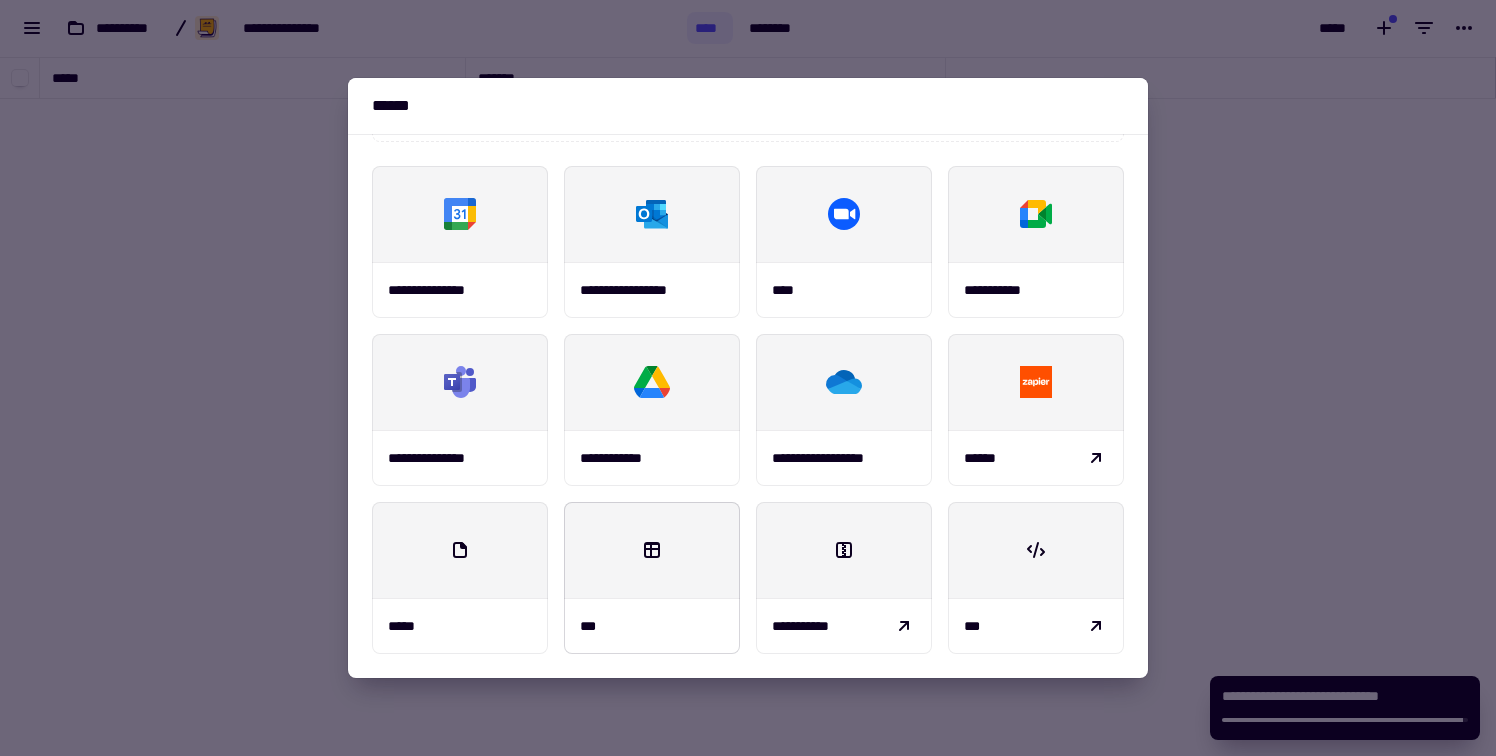 click on "***" at bounding box center [652, 626] 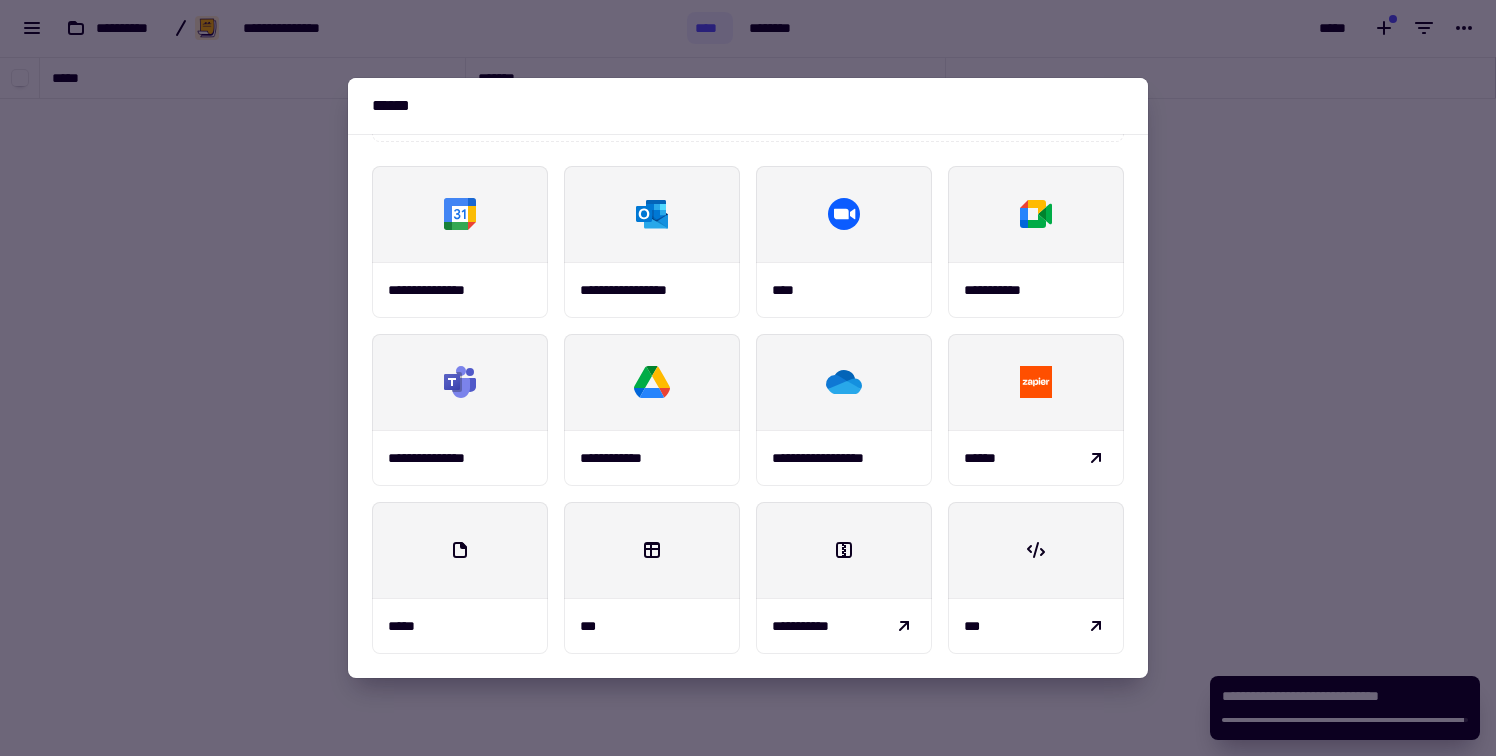 scroll, scrollTop: 0, scrollLeft: 0, axis: both 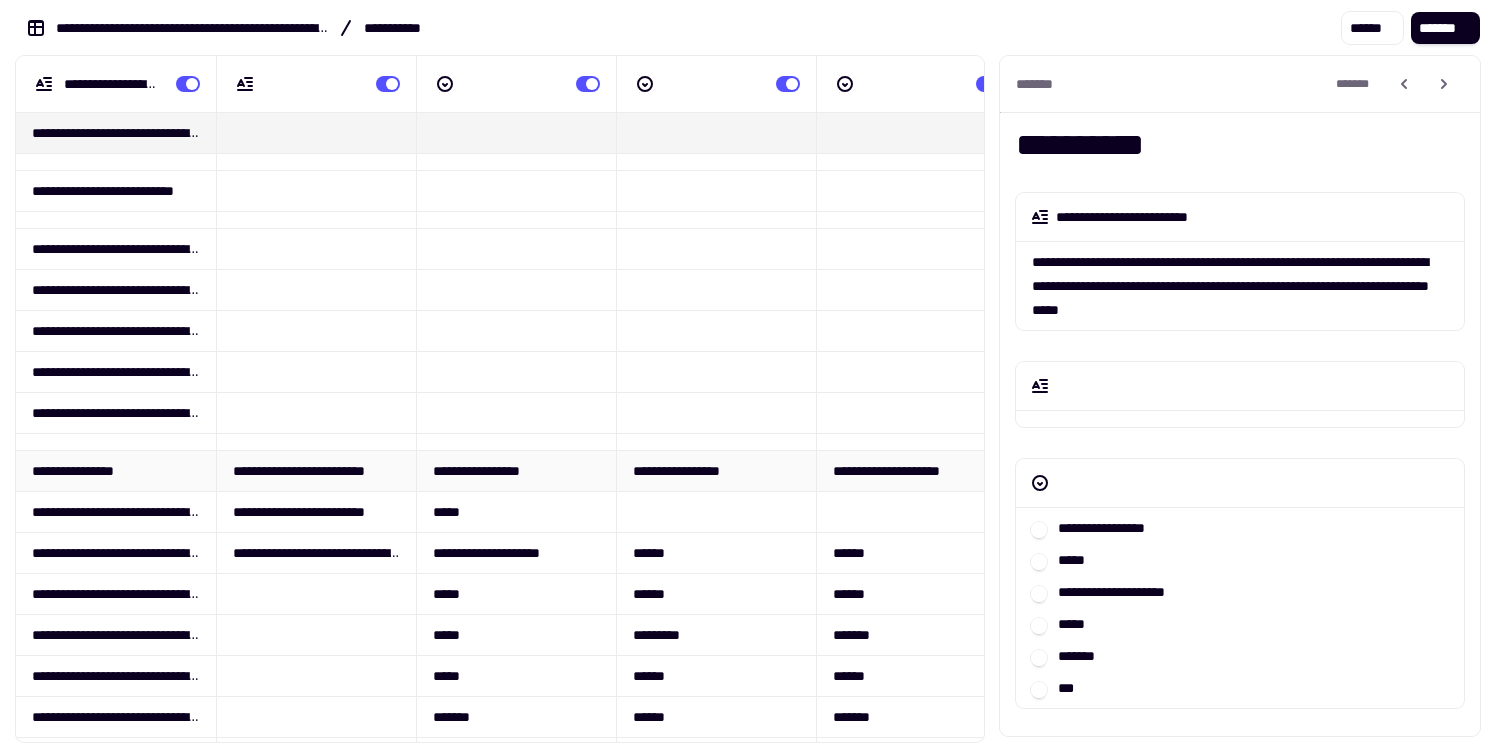 click on "**********" at bounding box center (116, 470) 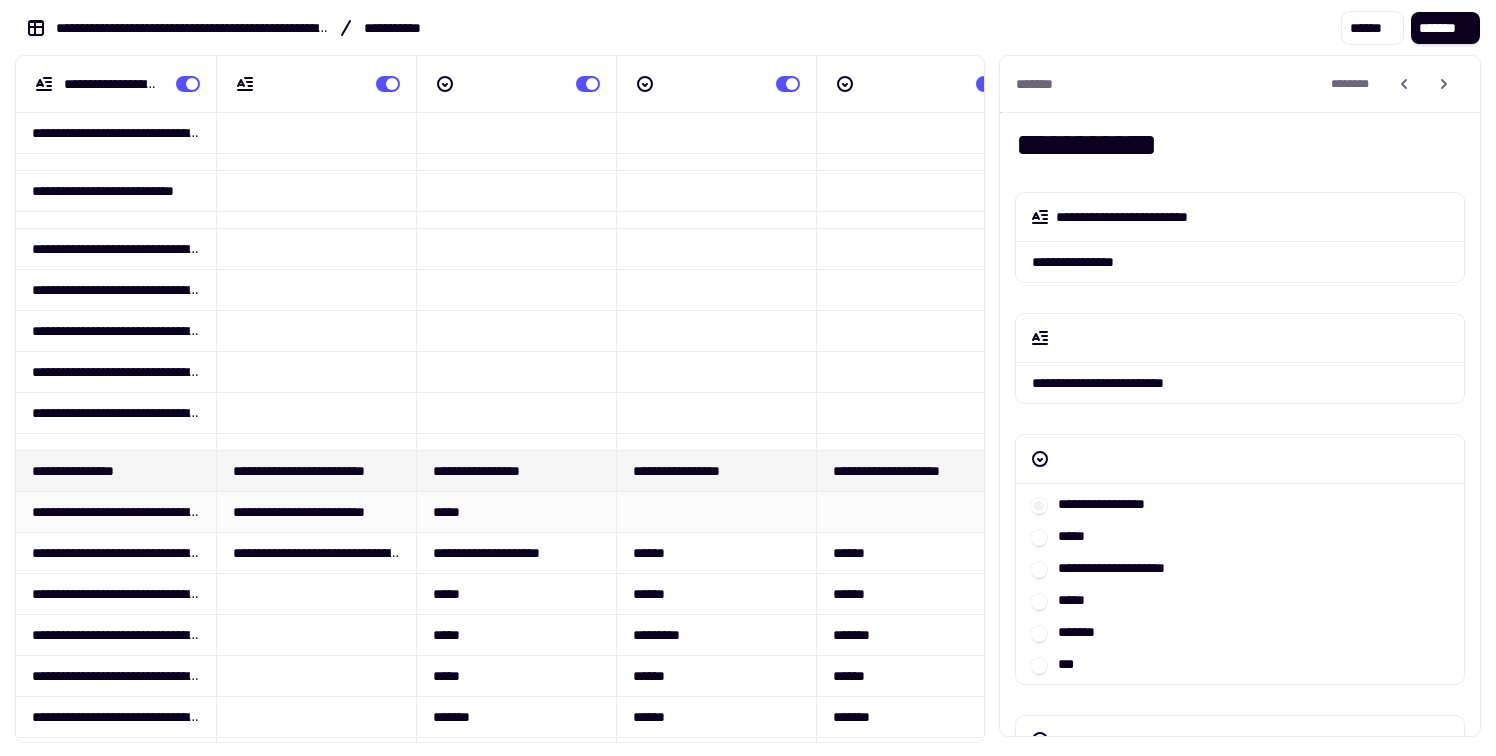 click on "**********" at bounding box center (116, 511) 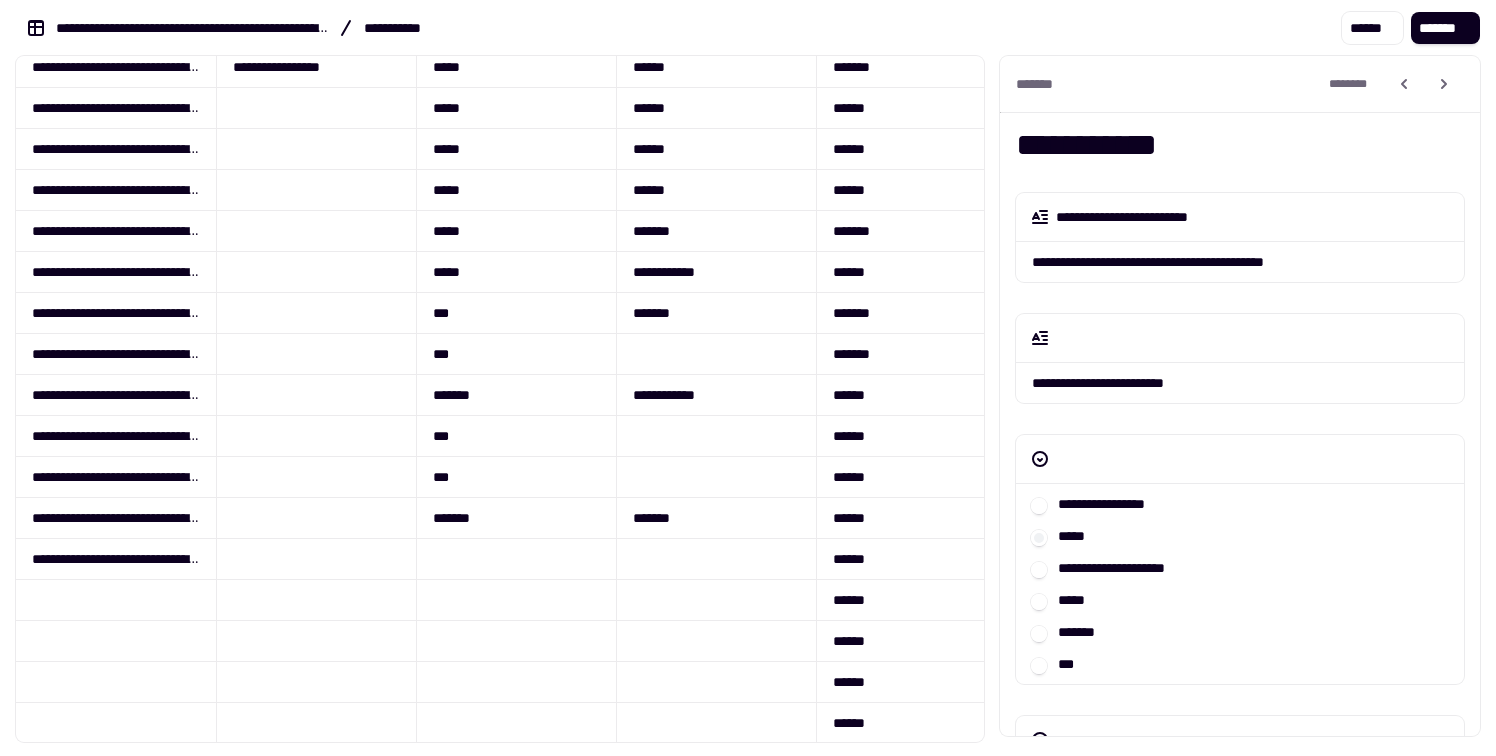 scroll, scrollTop: 448, scrollLeft: 0, axis: vertical 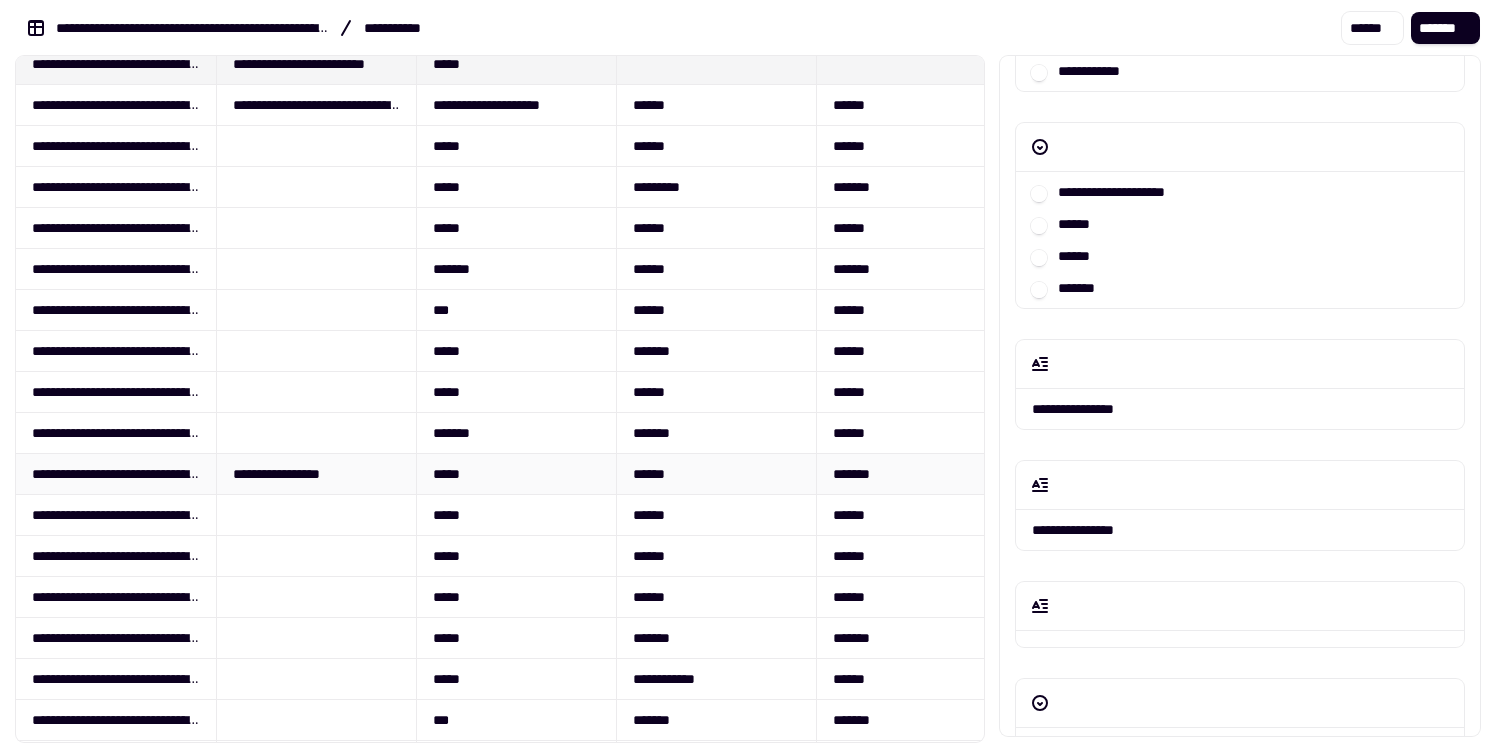 click on "**********" at bounding box center [116, 473] 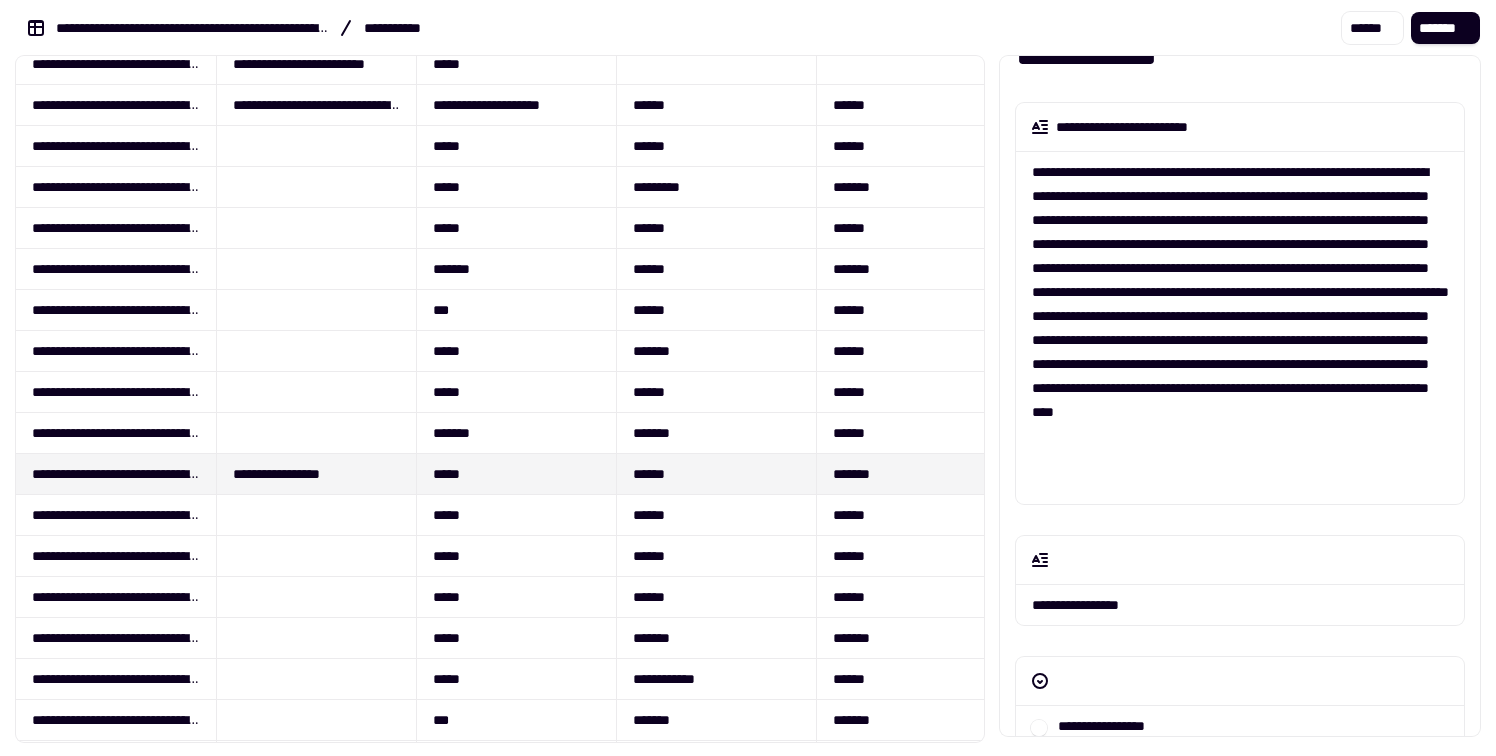 scroll, scrollTop: 0, scrollLeft: 0, axis: both 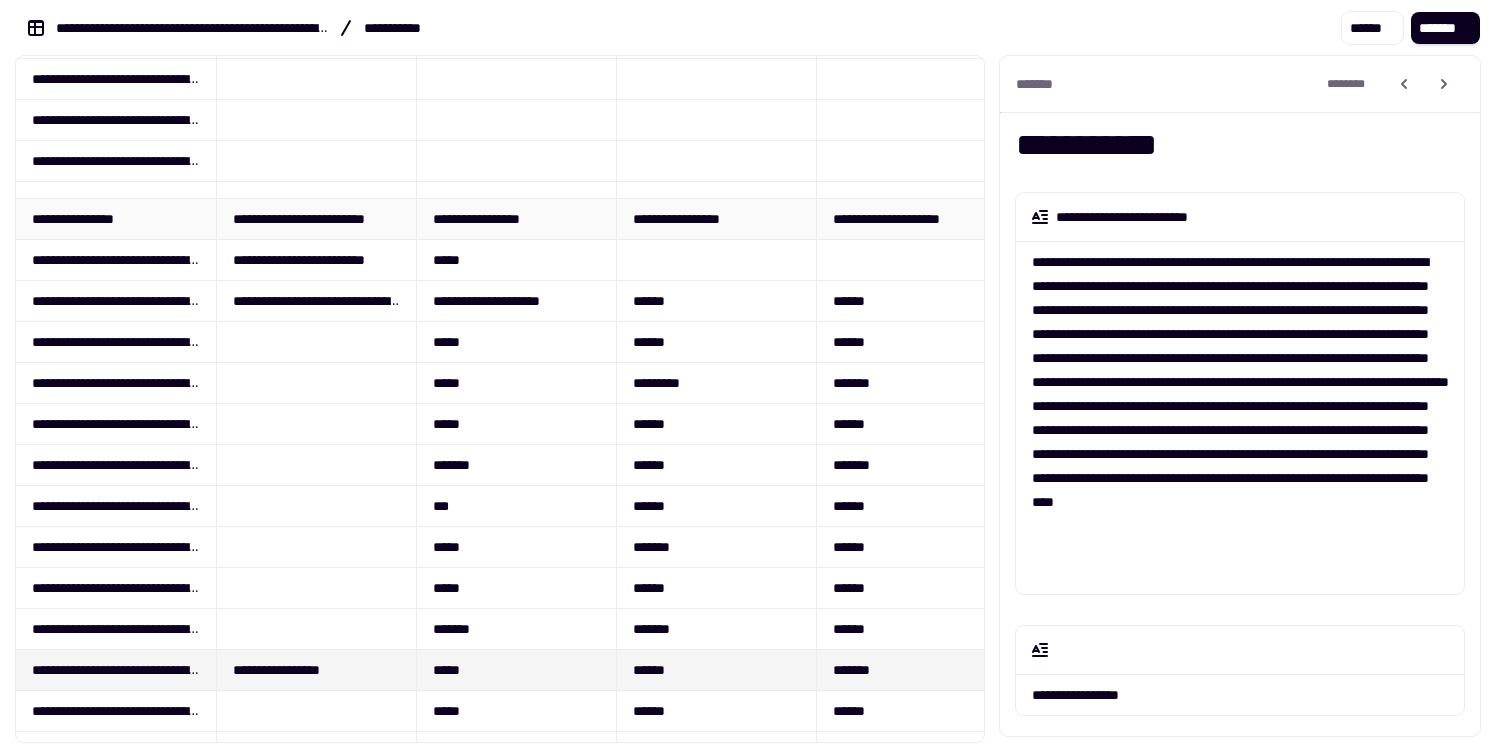 click on "**********" at bounding box center (116, 218) 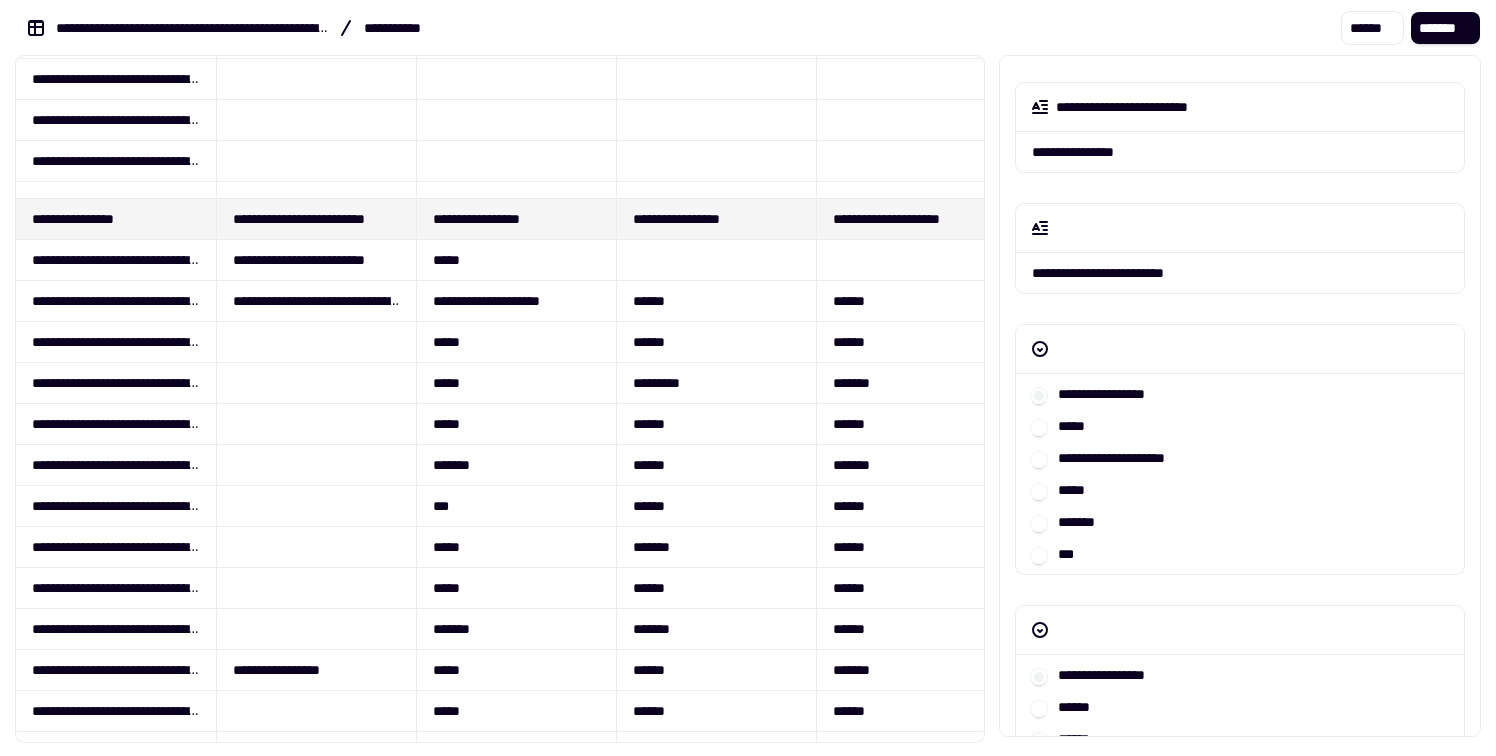 scroll, scrollTop: 0, scrollLeft: 0, axis: both 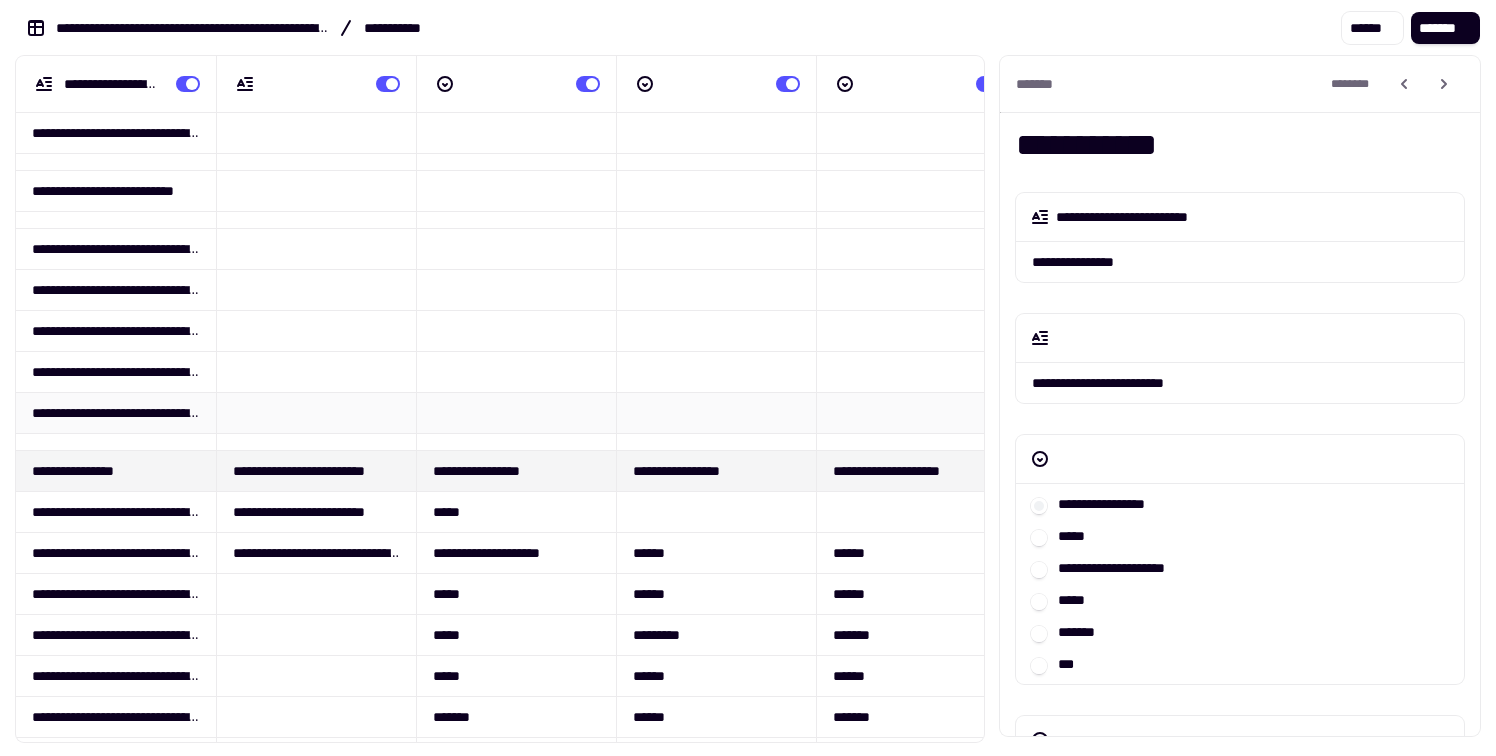 click on "**********" at bounding box center (116, 412) 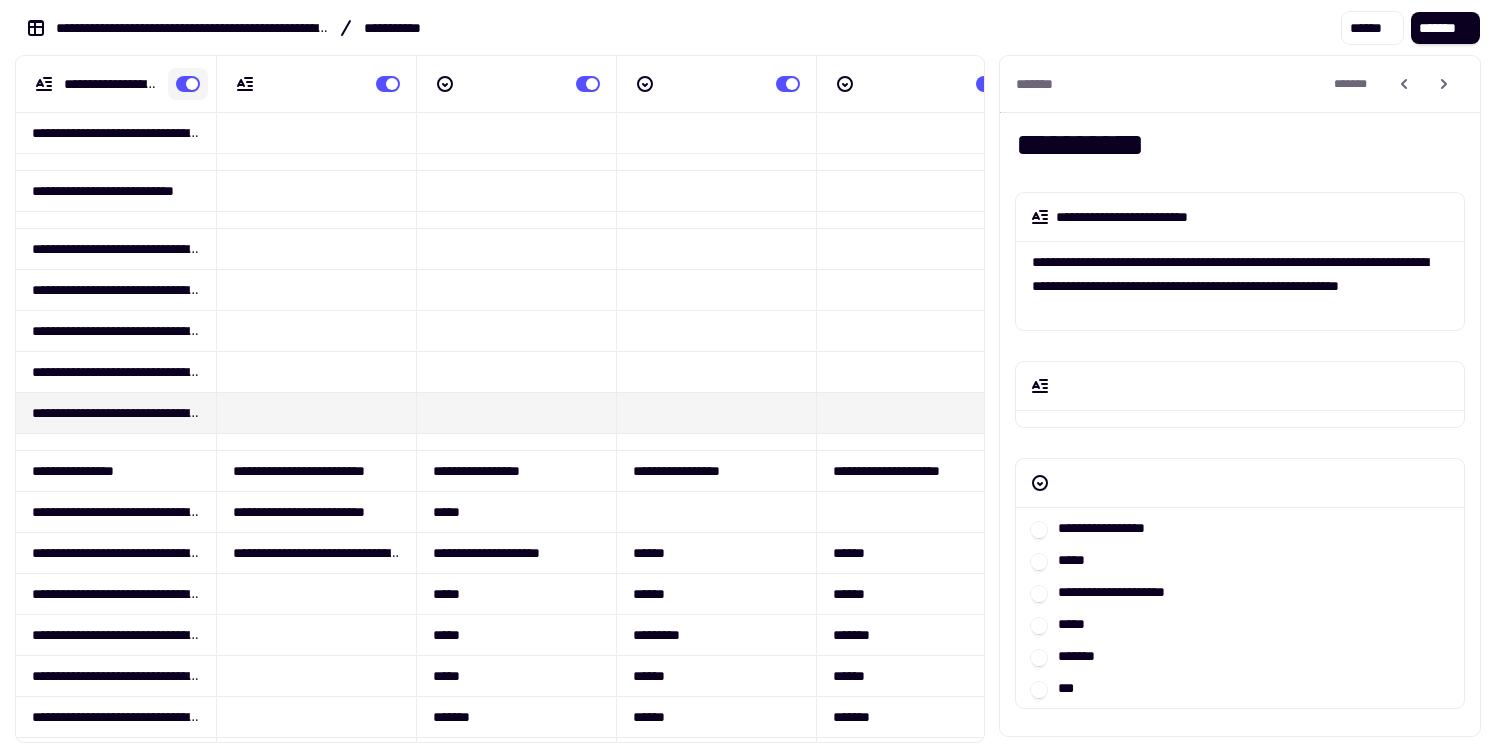 click at bounding box center [188, 84] 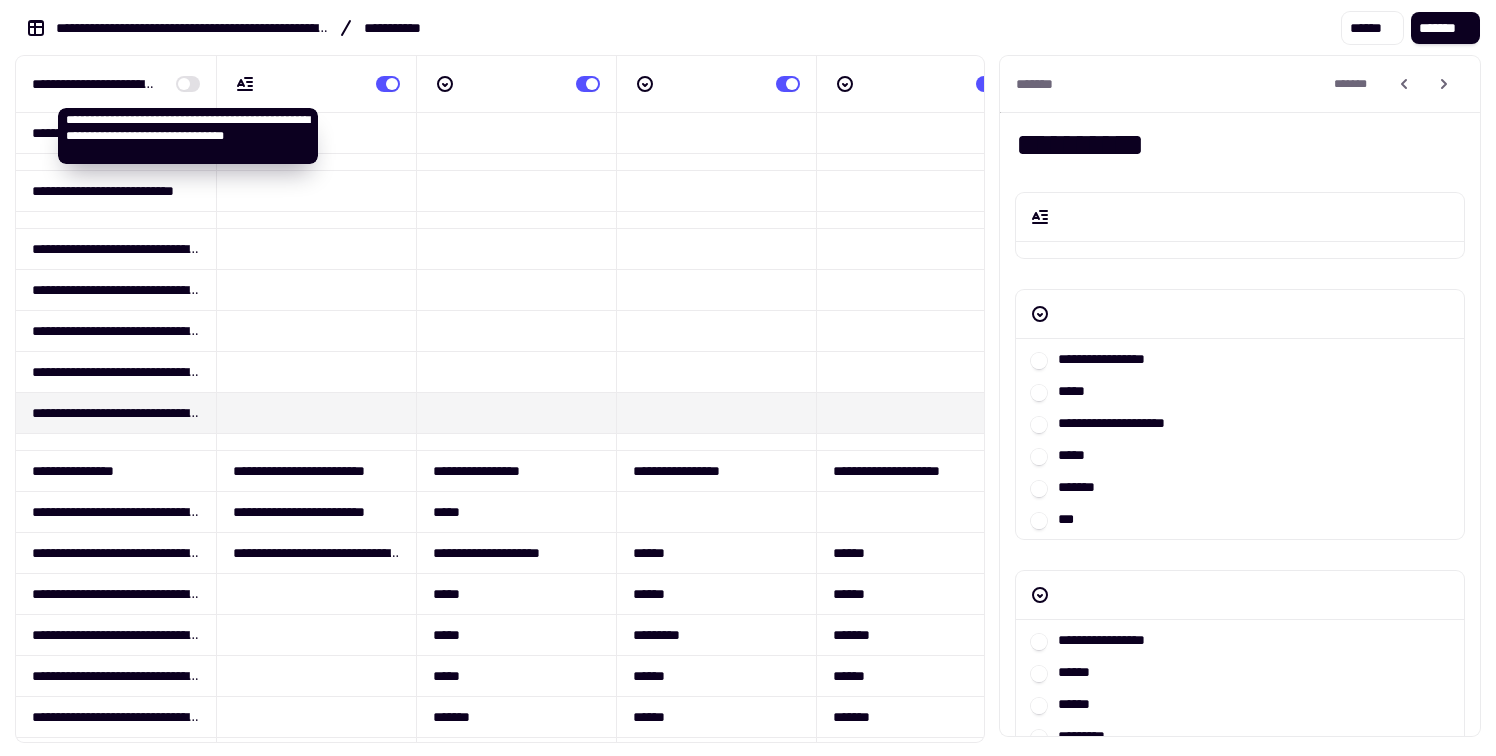 click at bounding box center (188, 84) 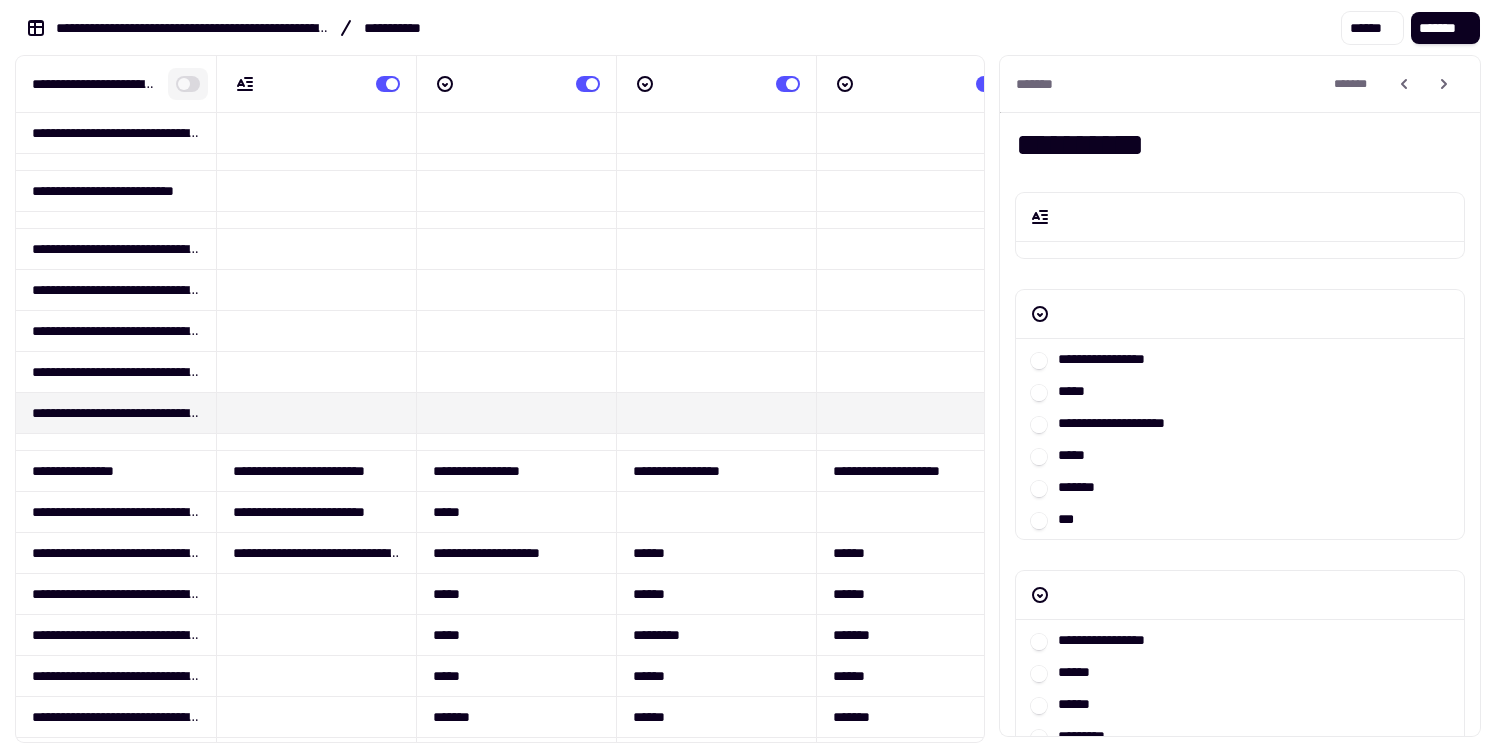 click at bounding box center [188, 84] 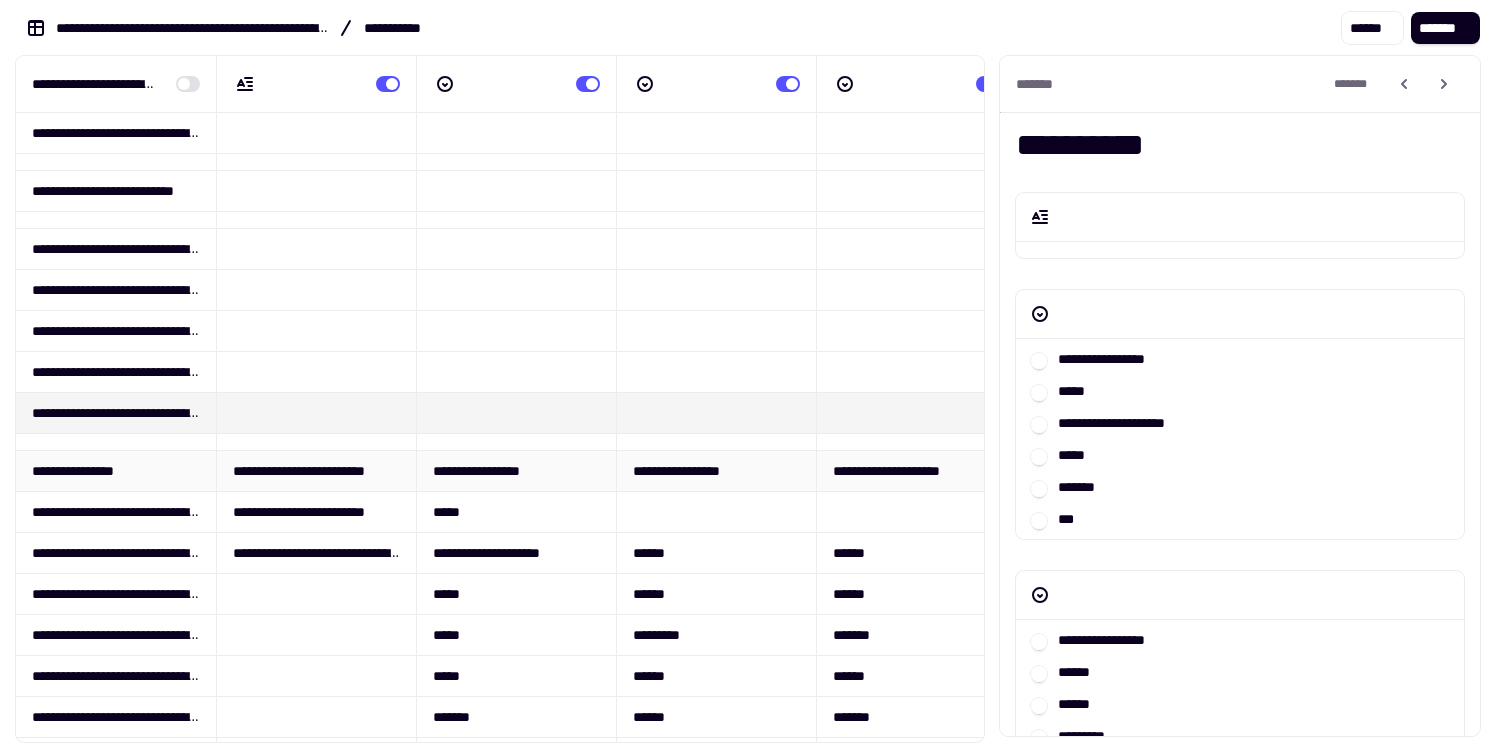 click on "**********" at bounding box center [116, 470] 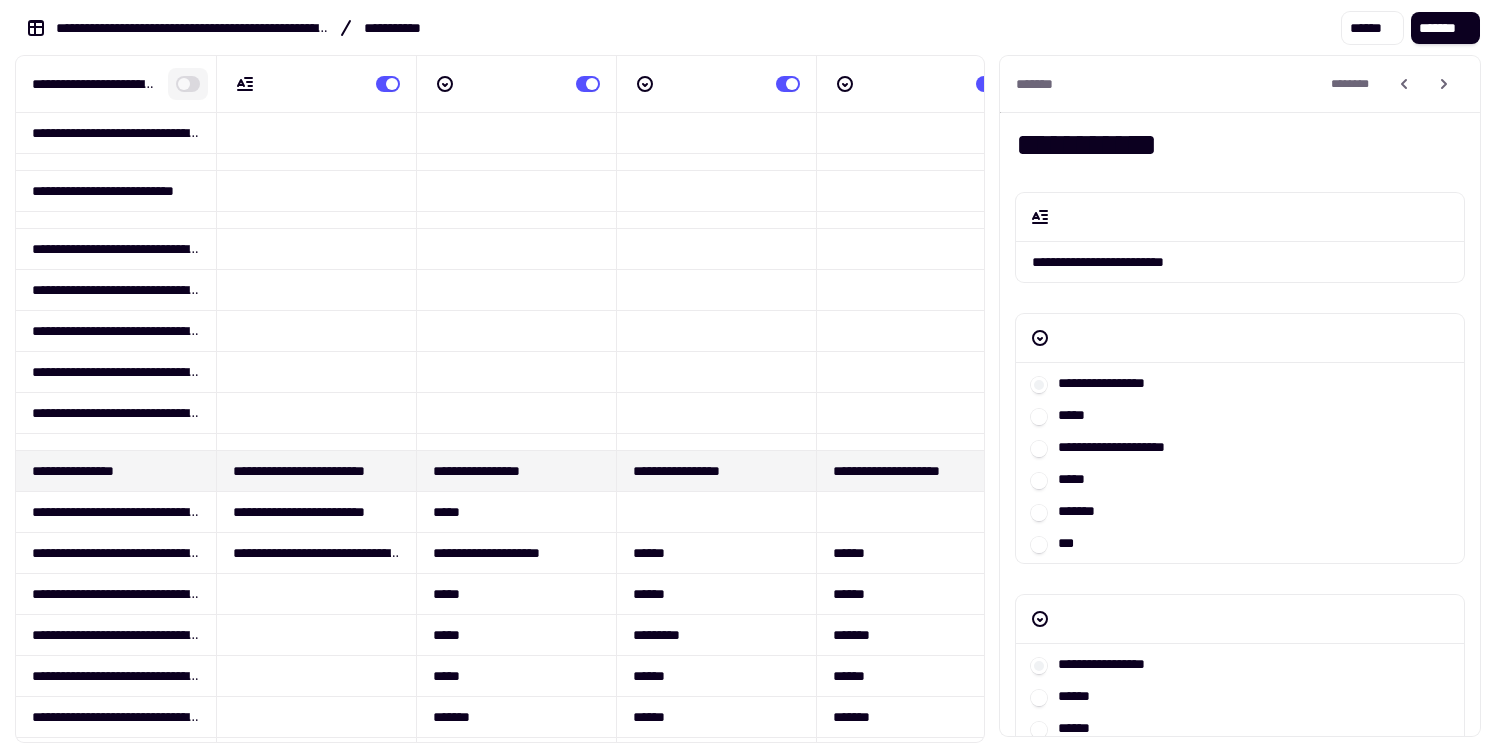 click at bounding box center [188, 84] 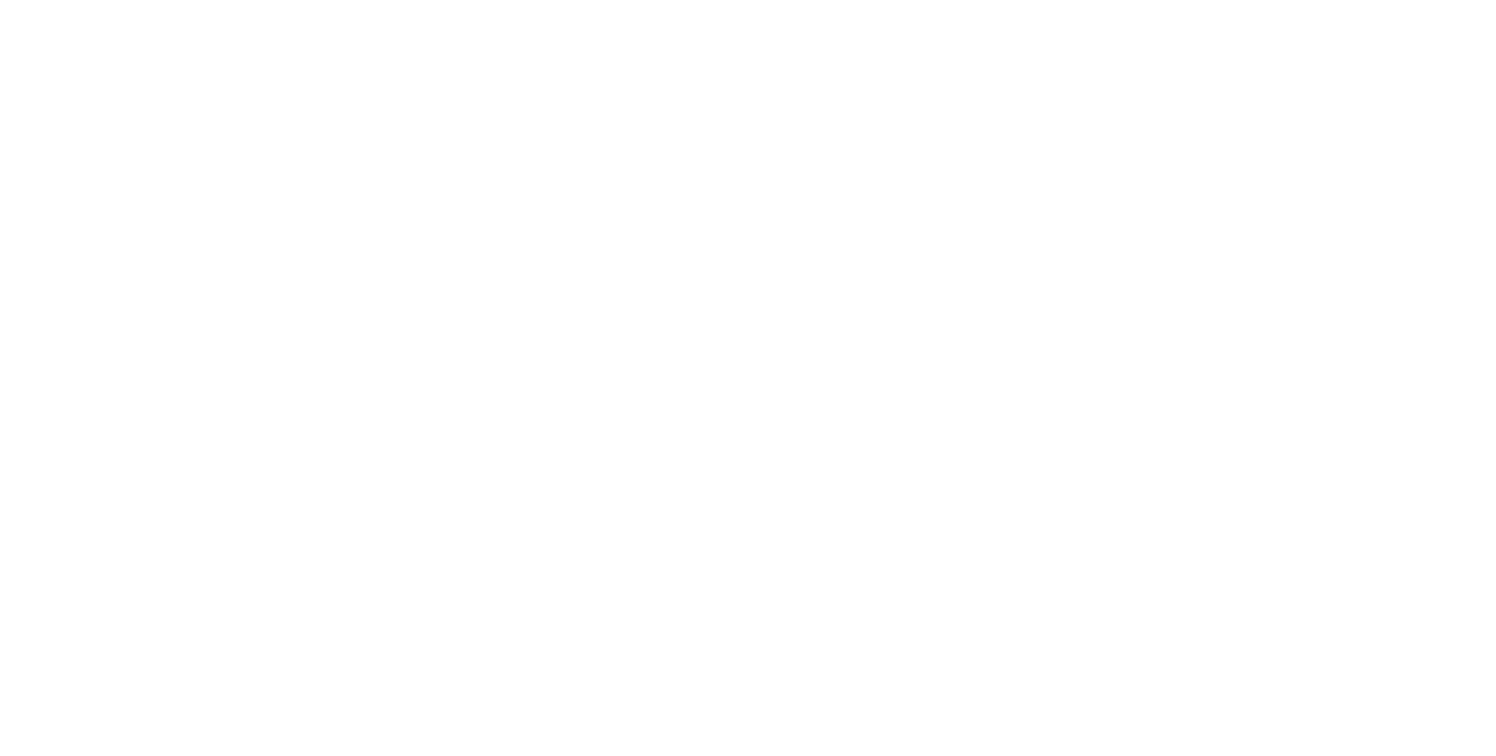 scroll, scrollTop: 0, scrollLeft: 0, axis: both 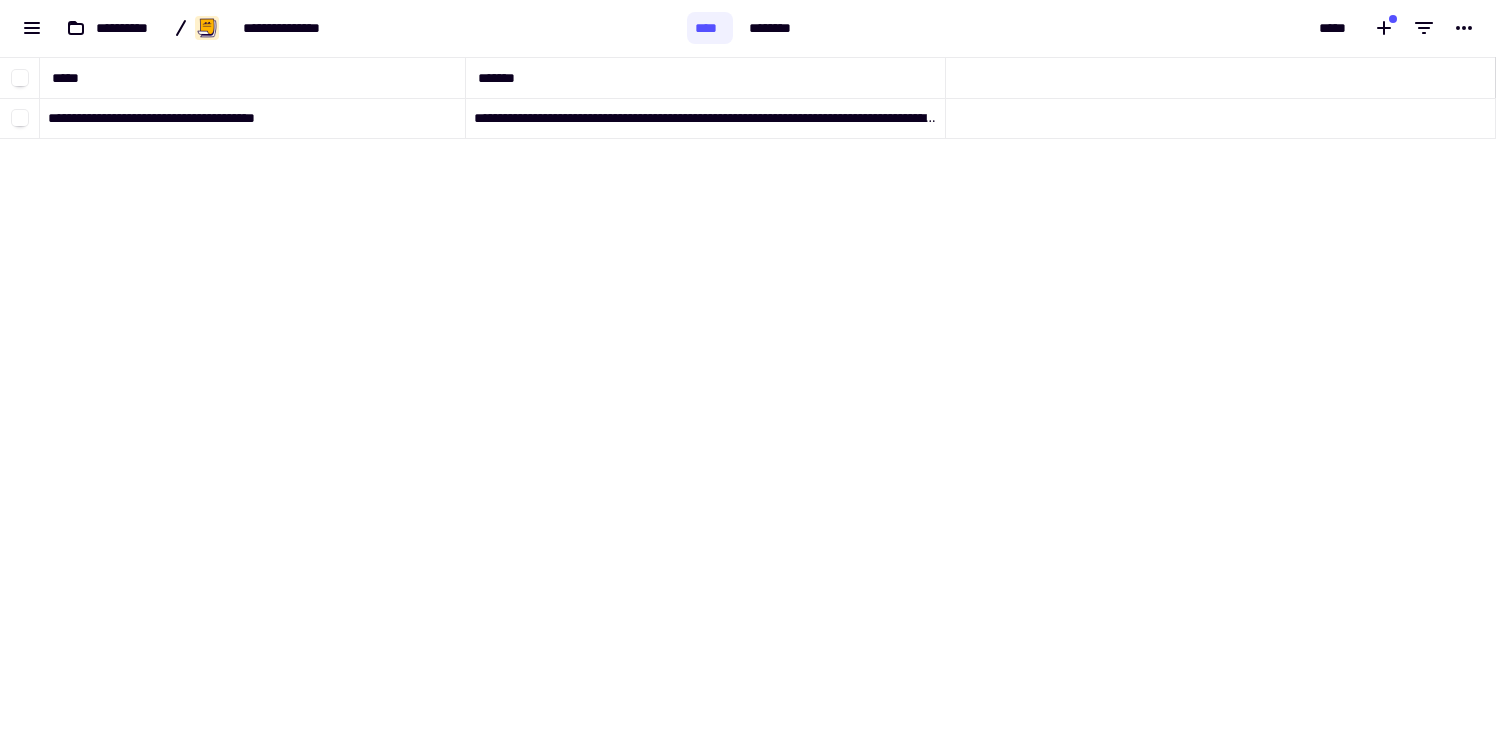 click on "**********" 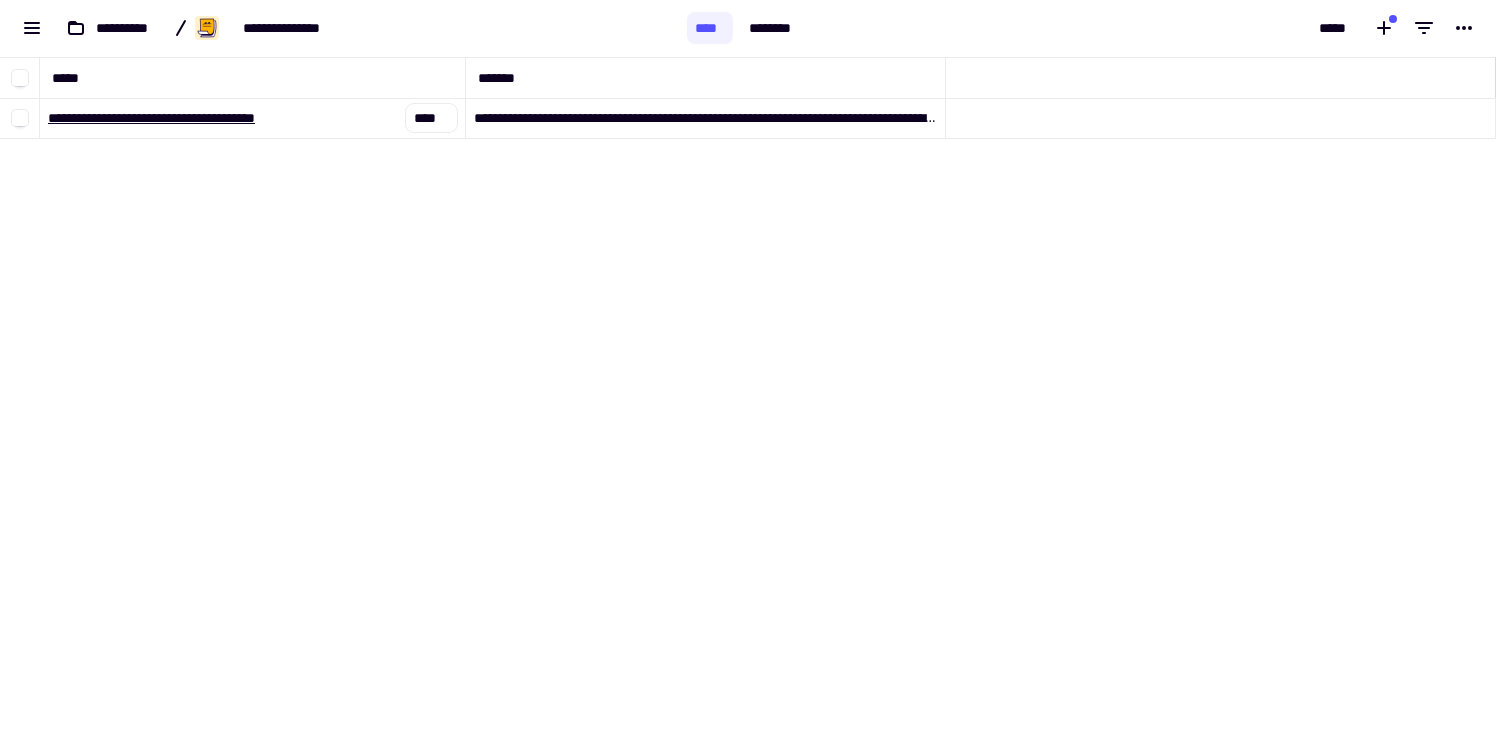 click on "**********" 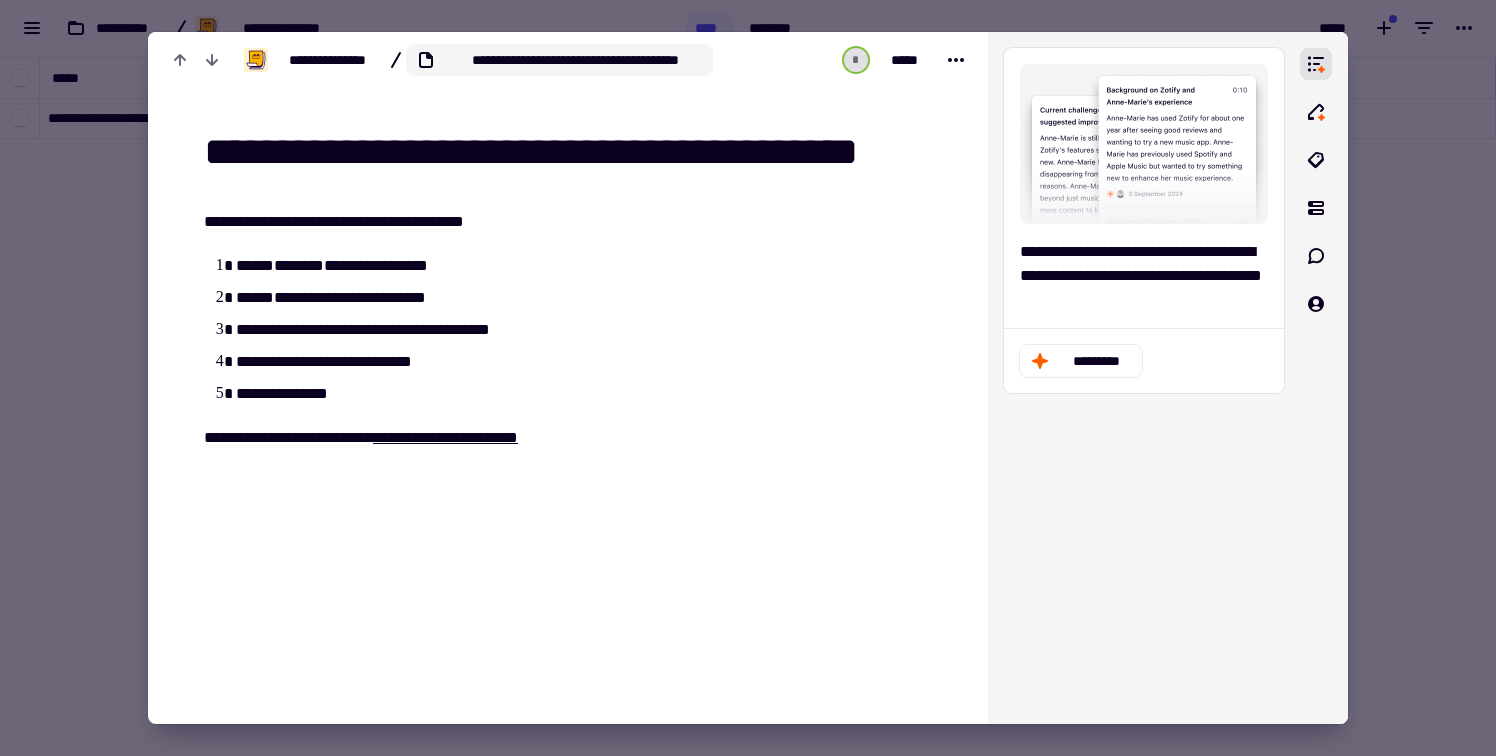 click on "**********" 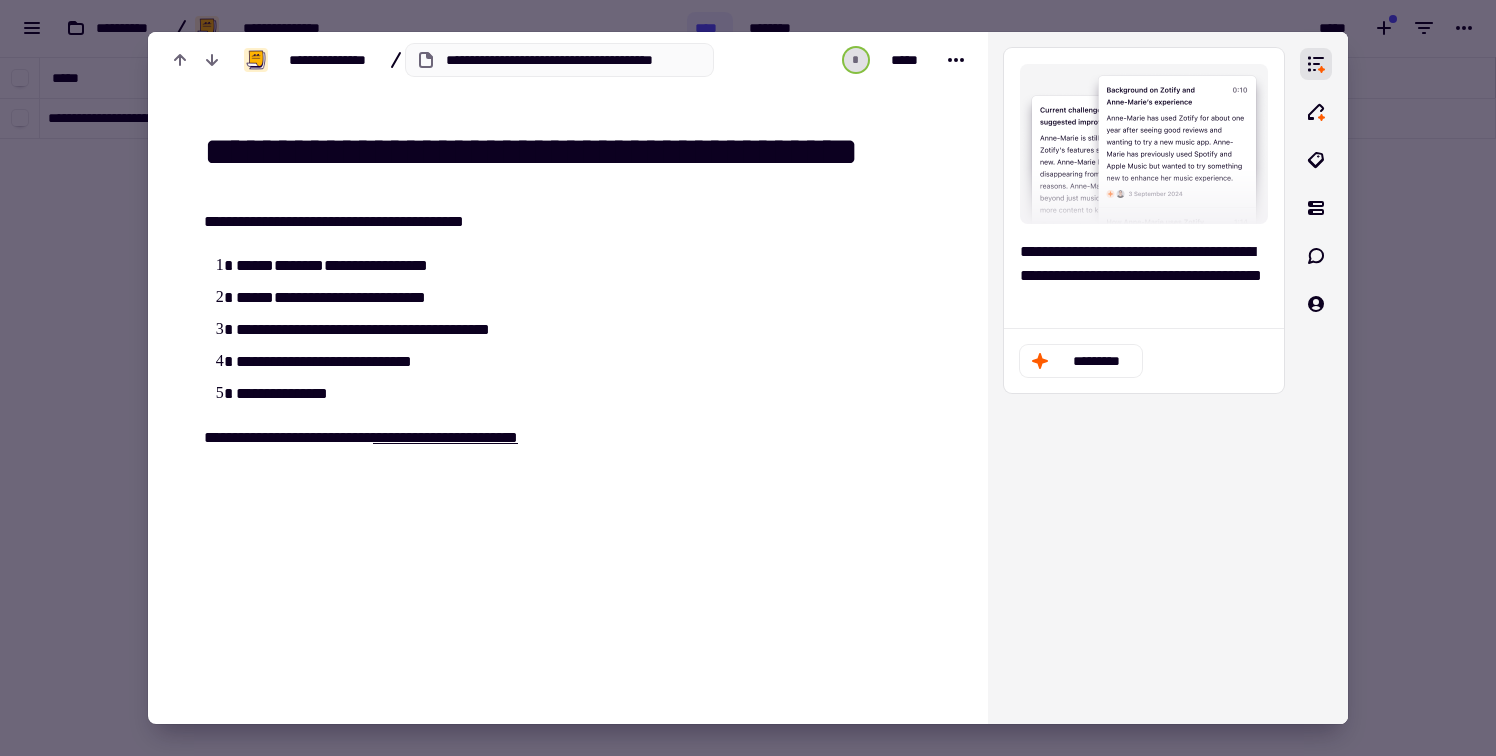 click at bounding box center (871, 435) 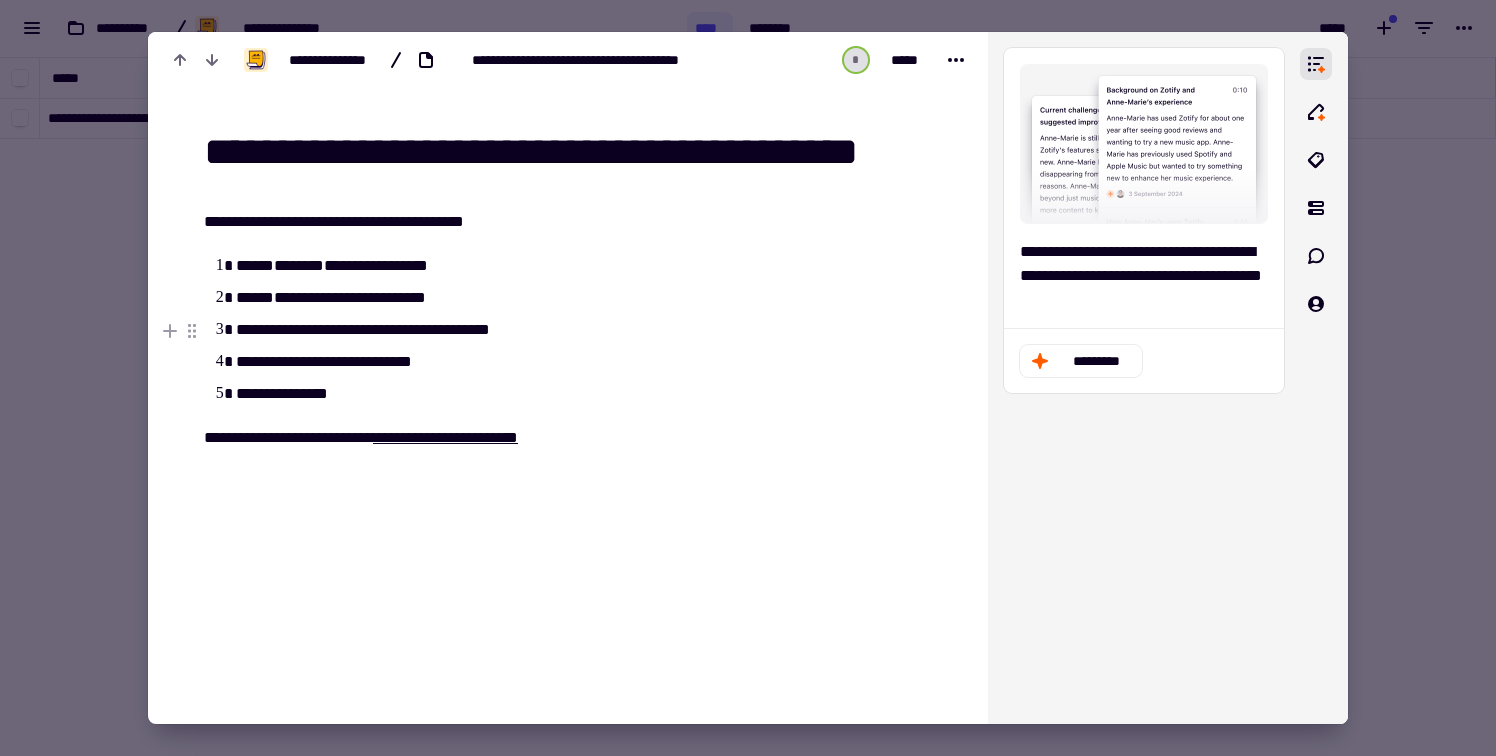 click at bounding box center [748, 378] 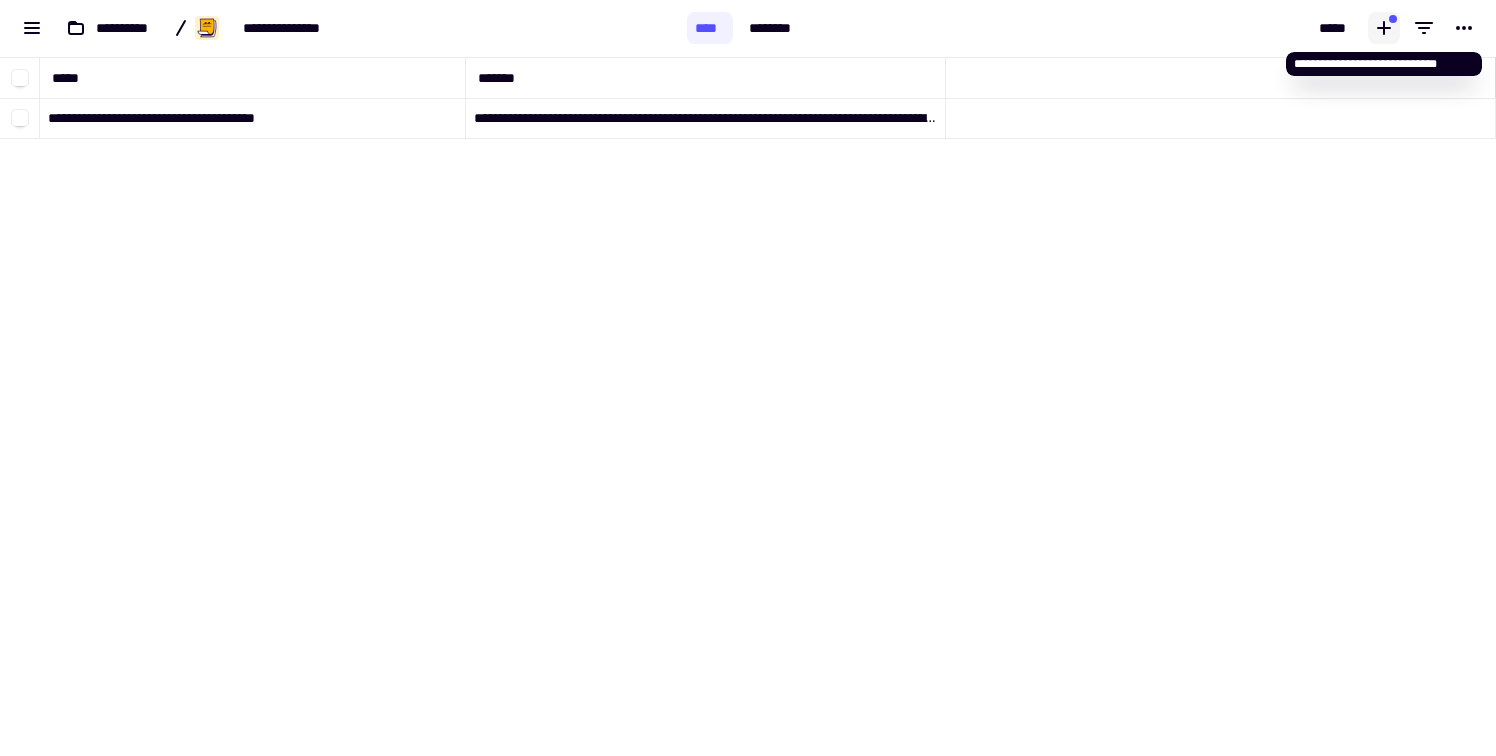 click 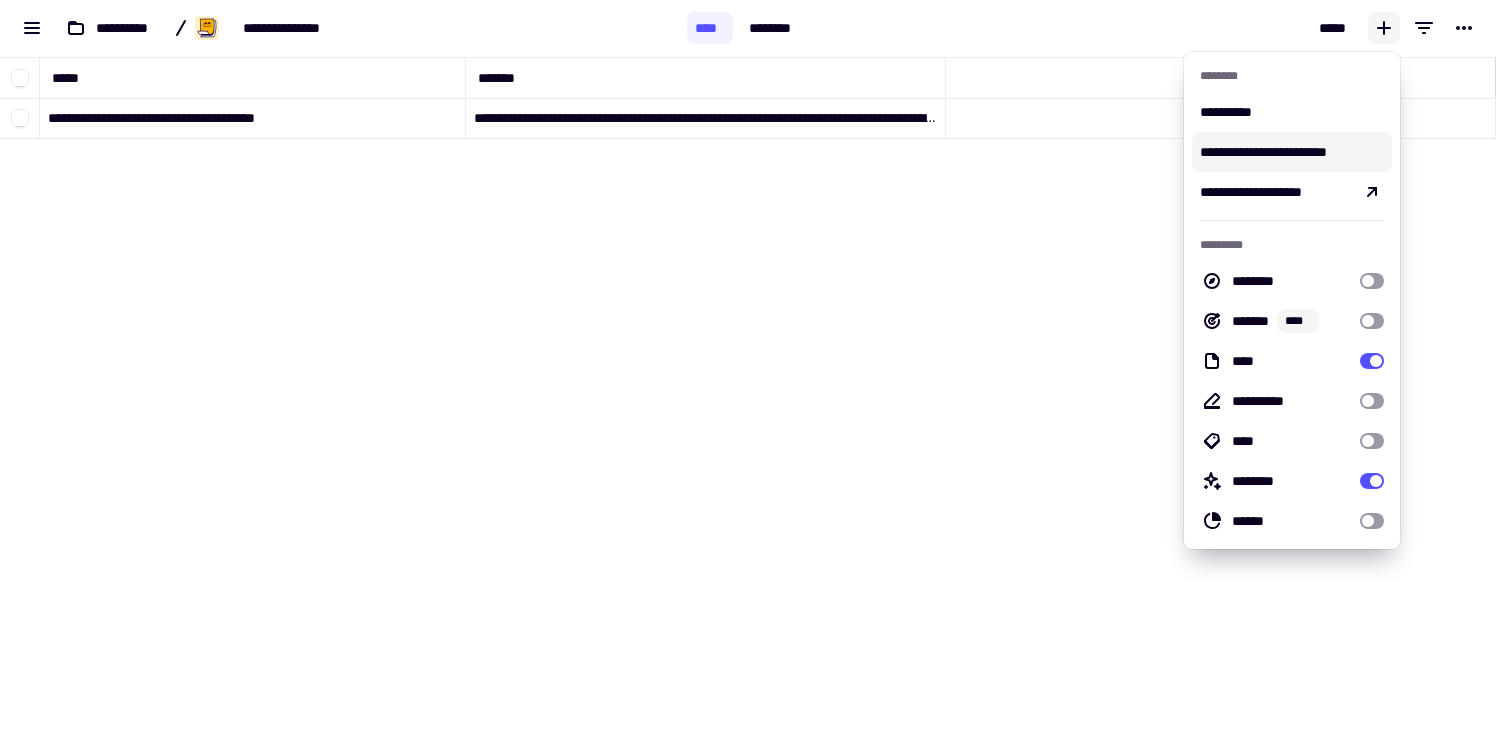 click on "**********" at bounding box center (1292, 152) 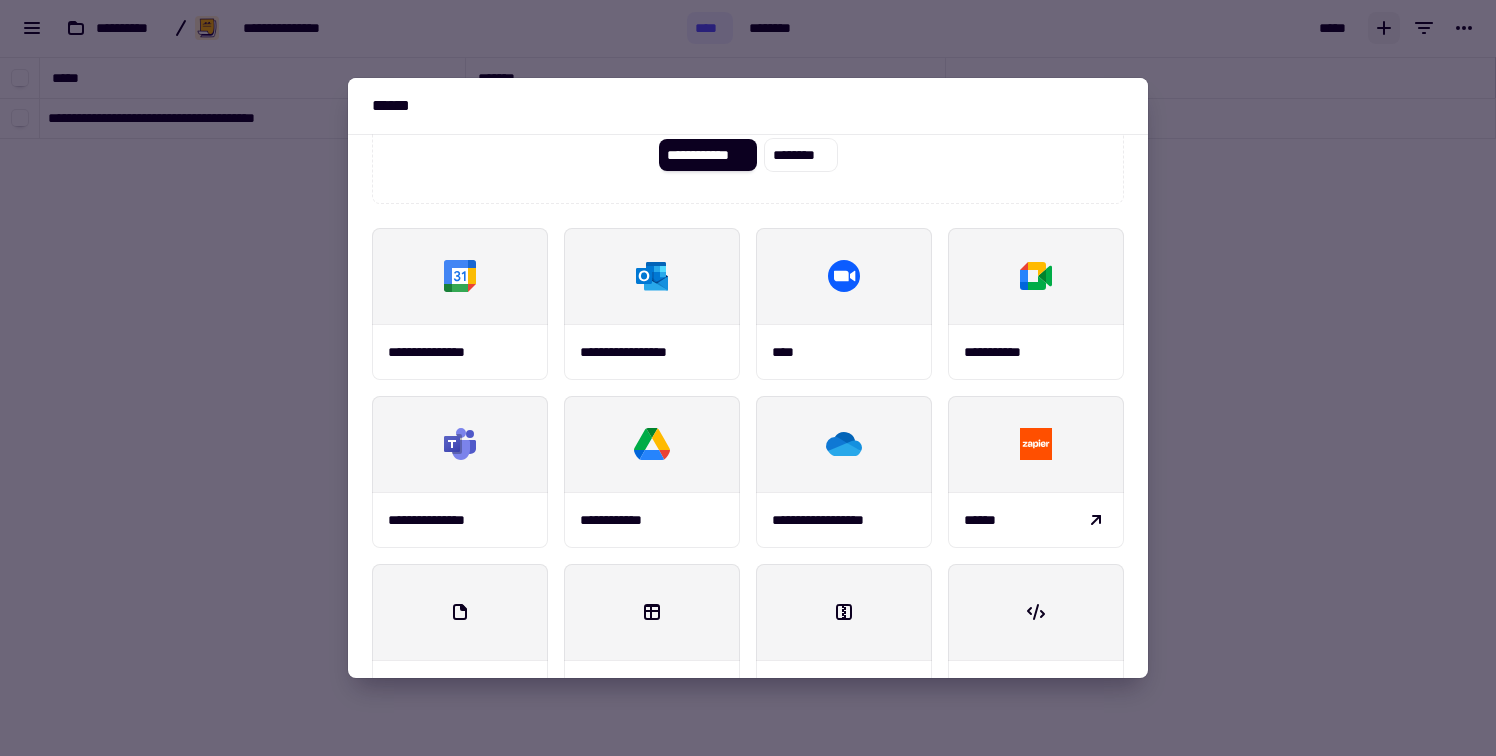 scroll, scrollTop: 234, scrollLeft: 0, axis: vertical 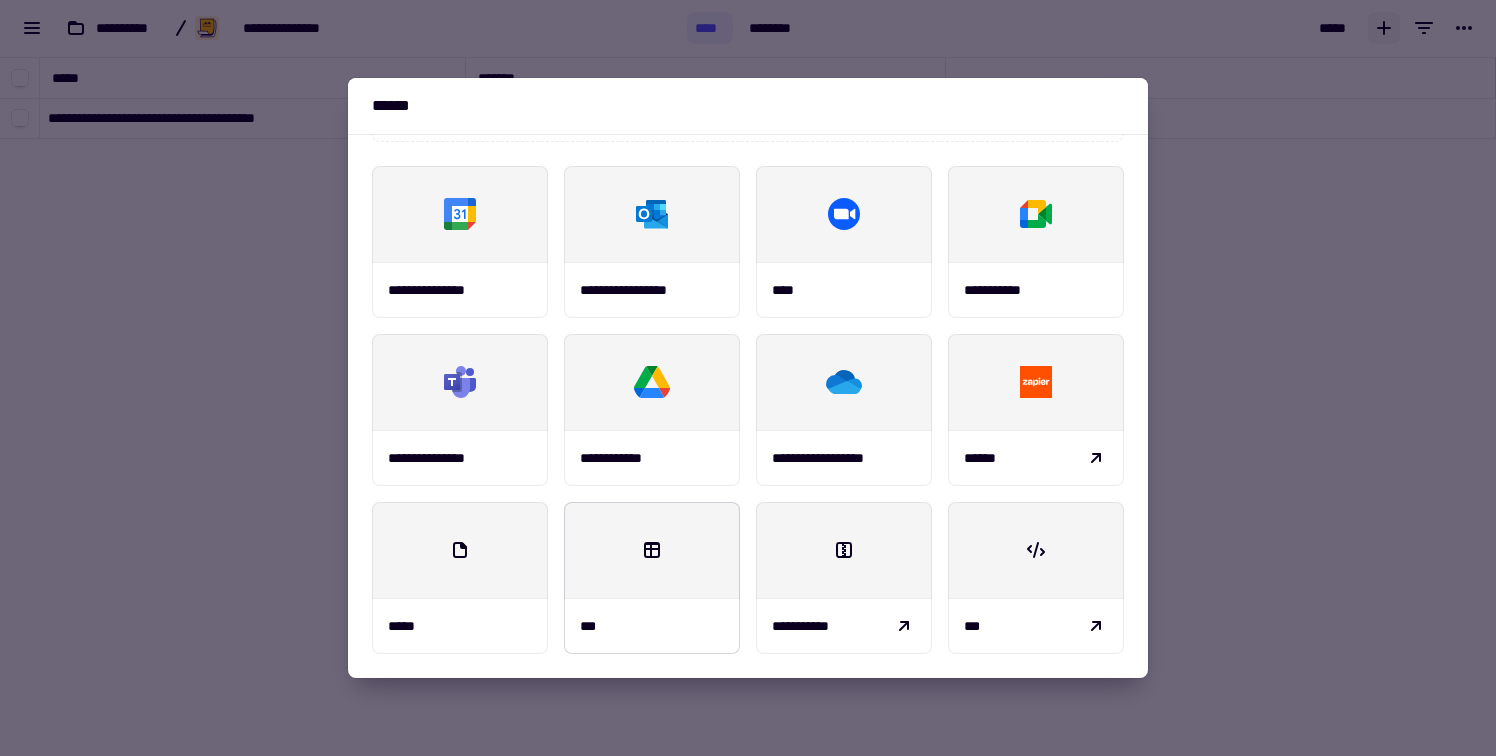 click at bounding box center [652, 550] 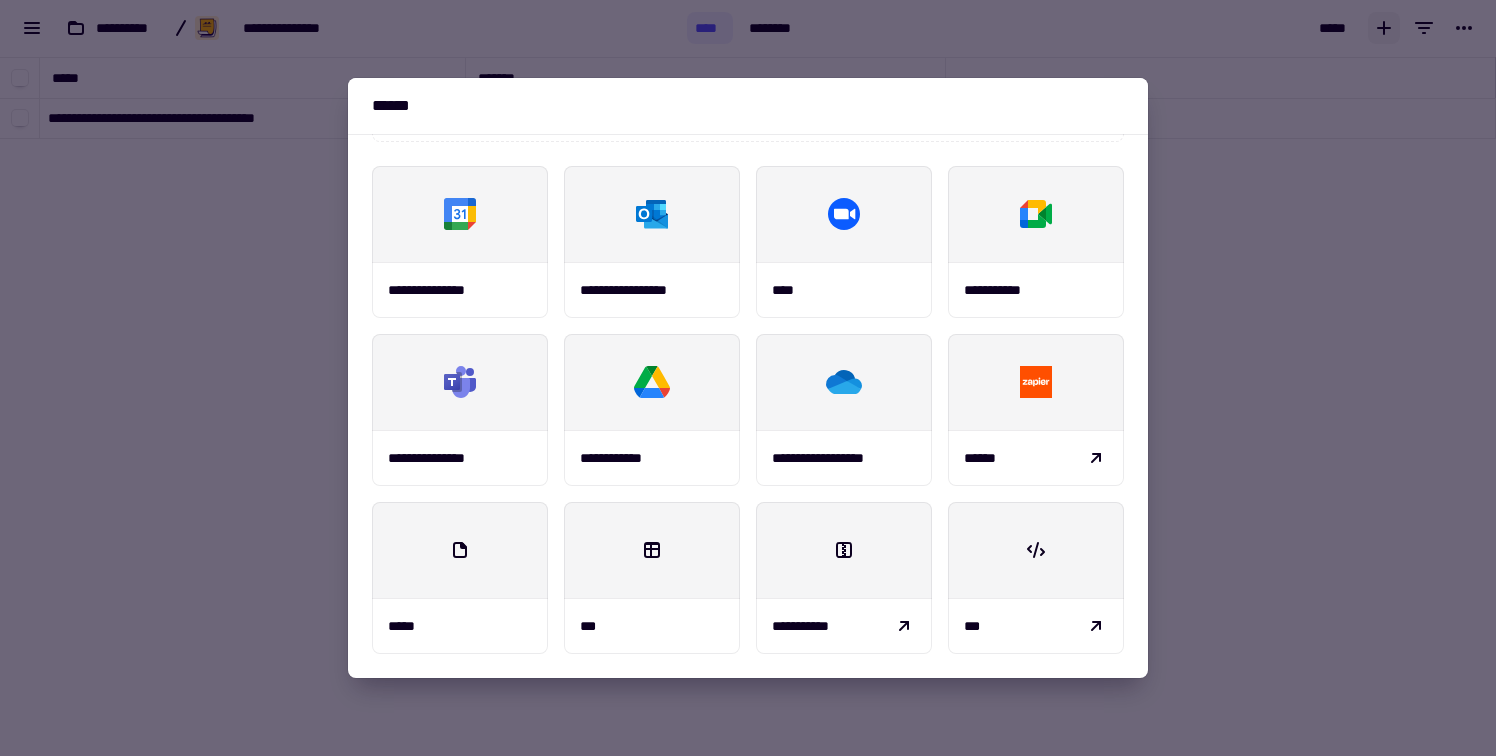 scroll, scrollTop: 0, scrollLeft: 0, axis: both 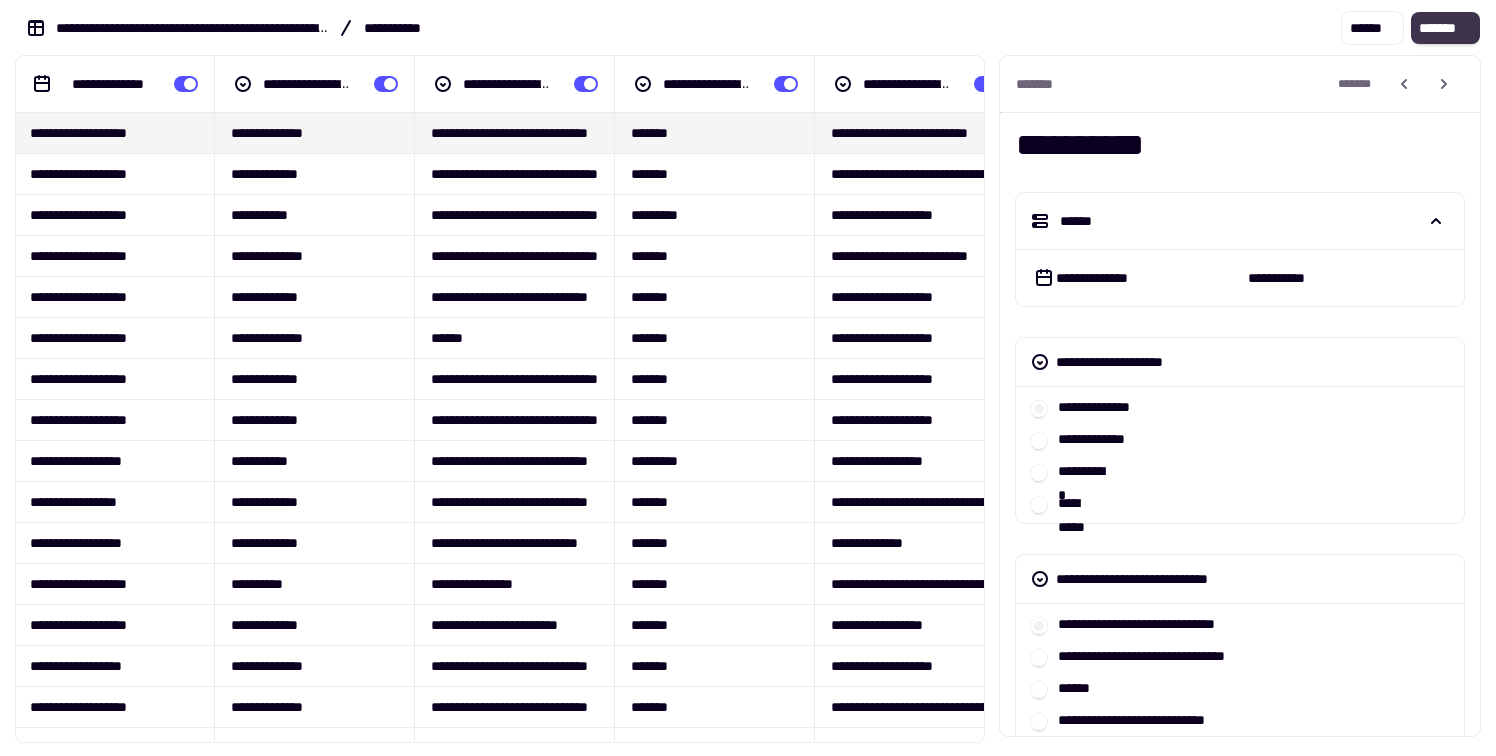 click on "*******" 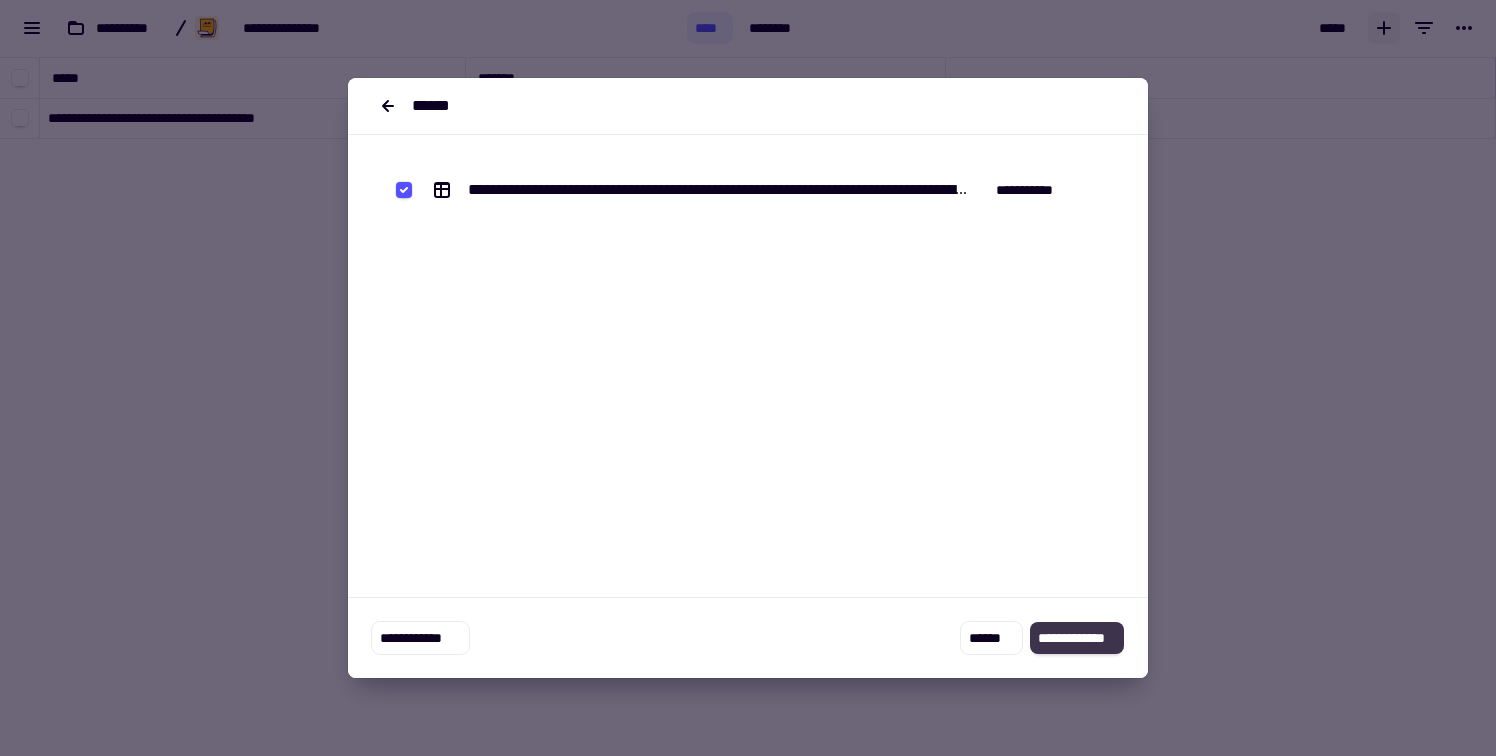 click on "**********" 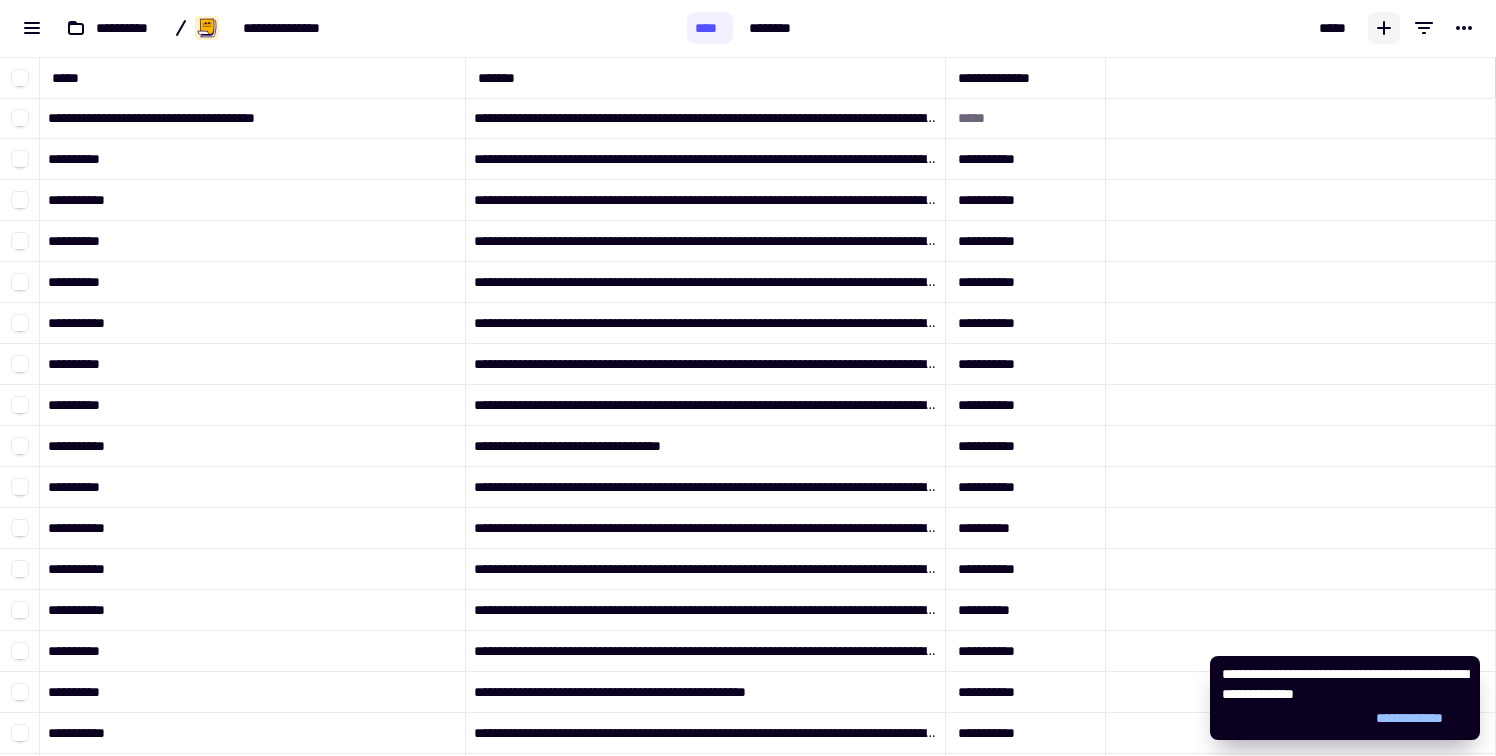 click on "**********" 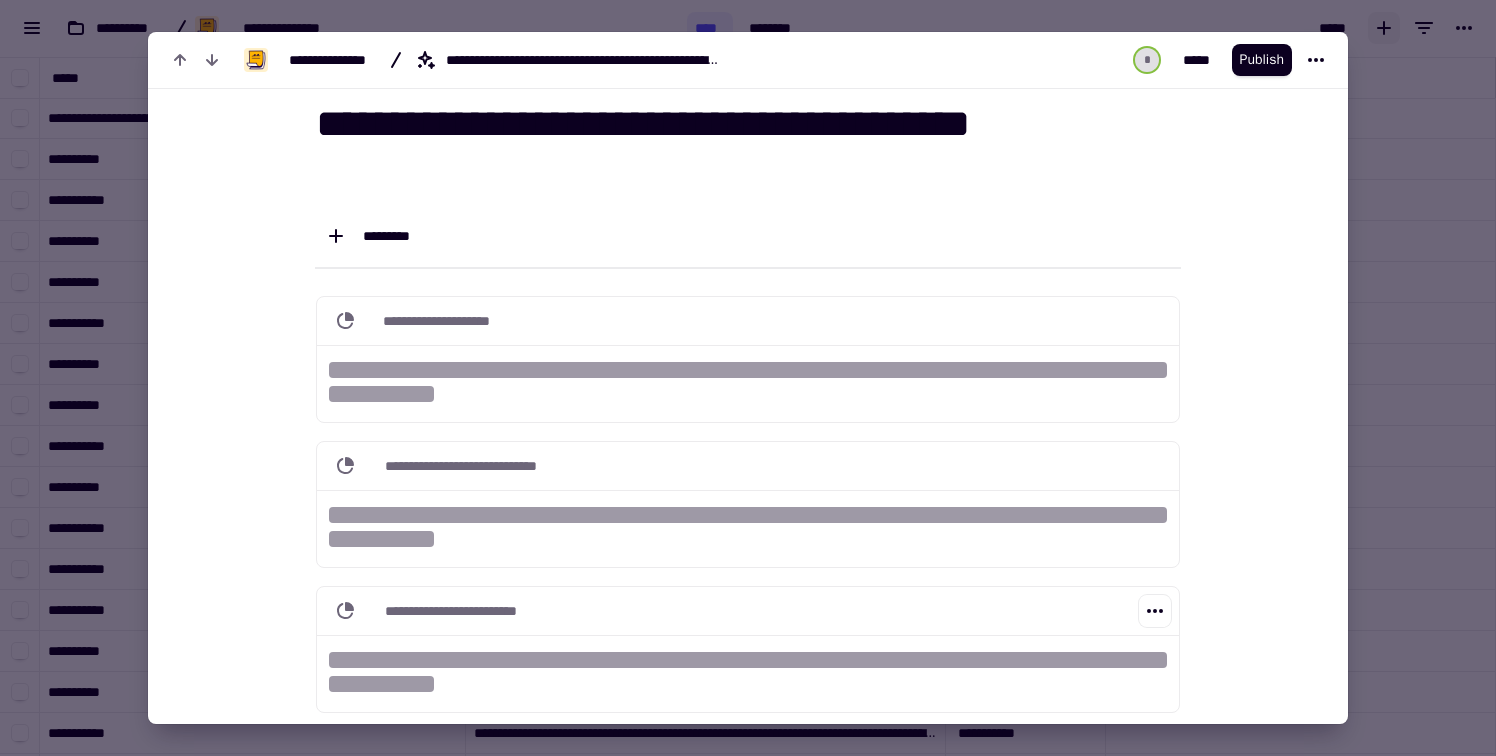 scroll, scrollTop: 121, scrollLeft: 0, axis: vertical 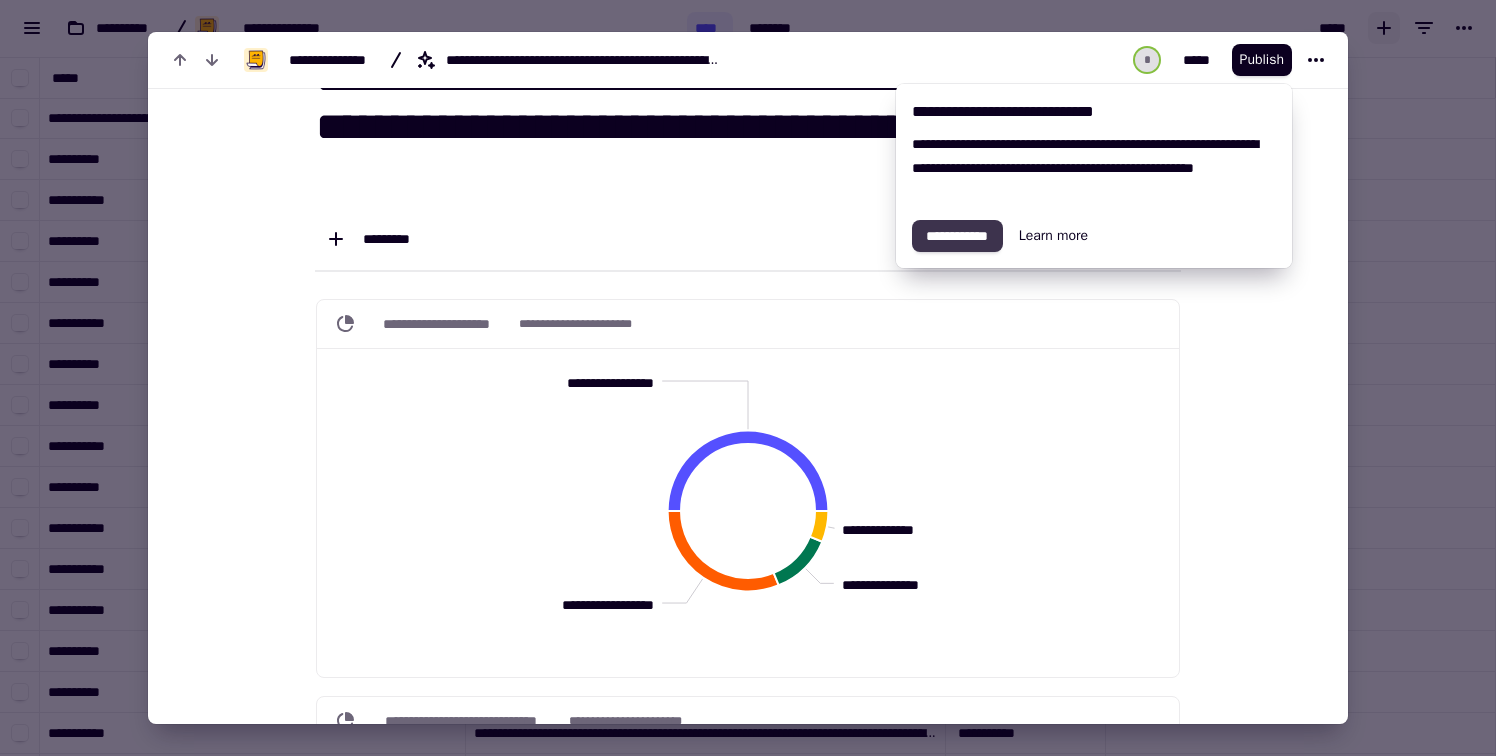 click on "**********" 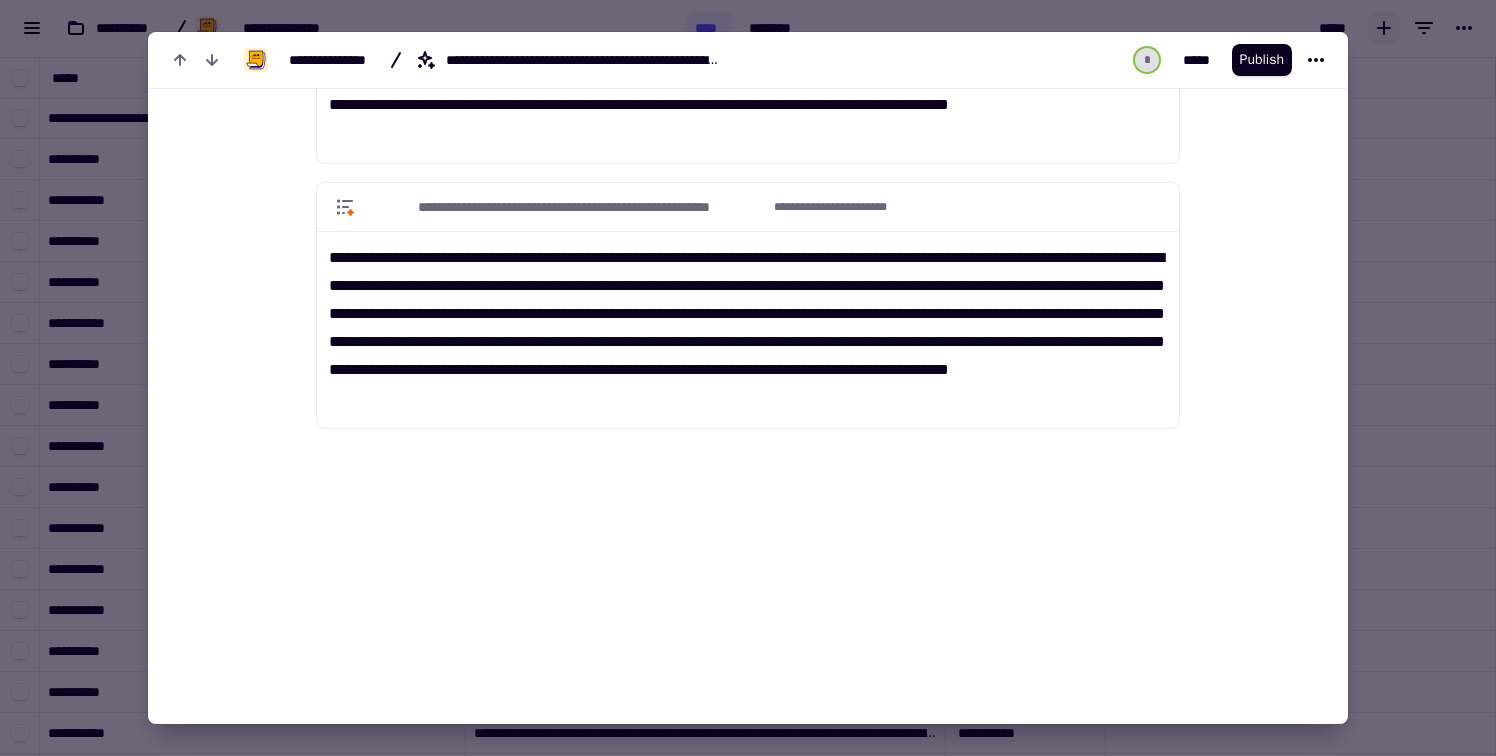 scroll, scrollTop: 4277, scrollLeft: 0, axis: vertical 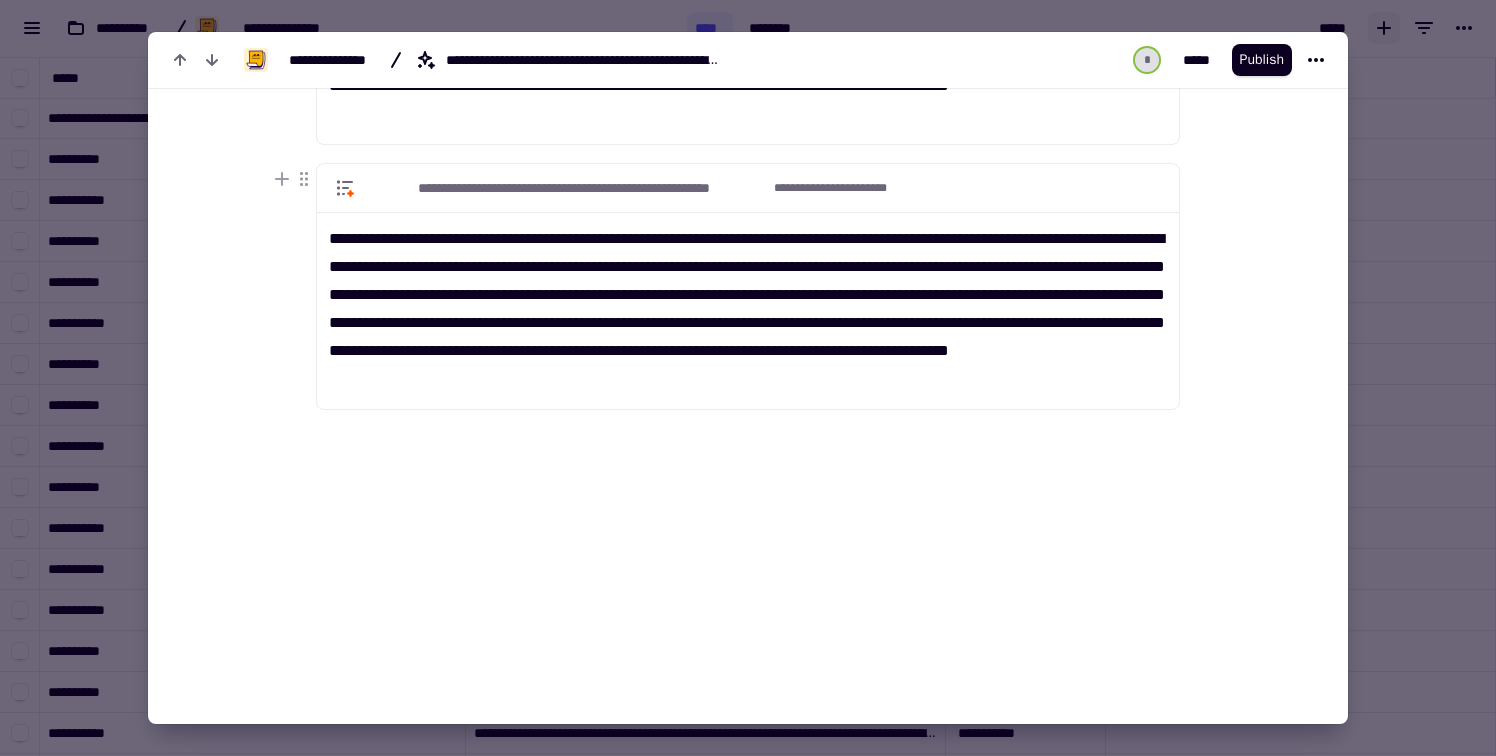 click at bounding box center (748, 378) 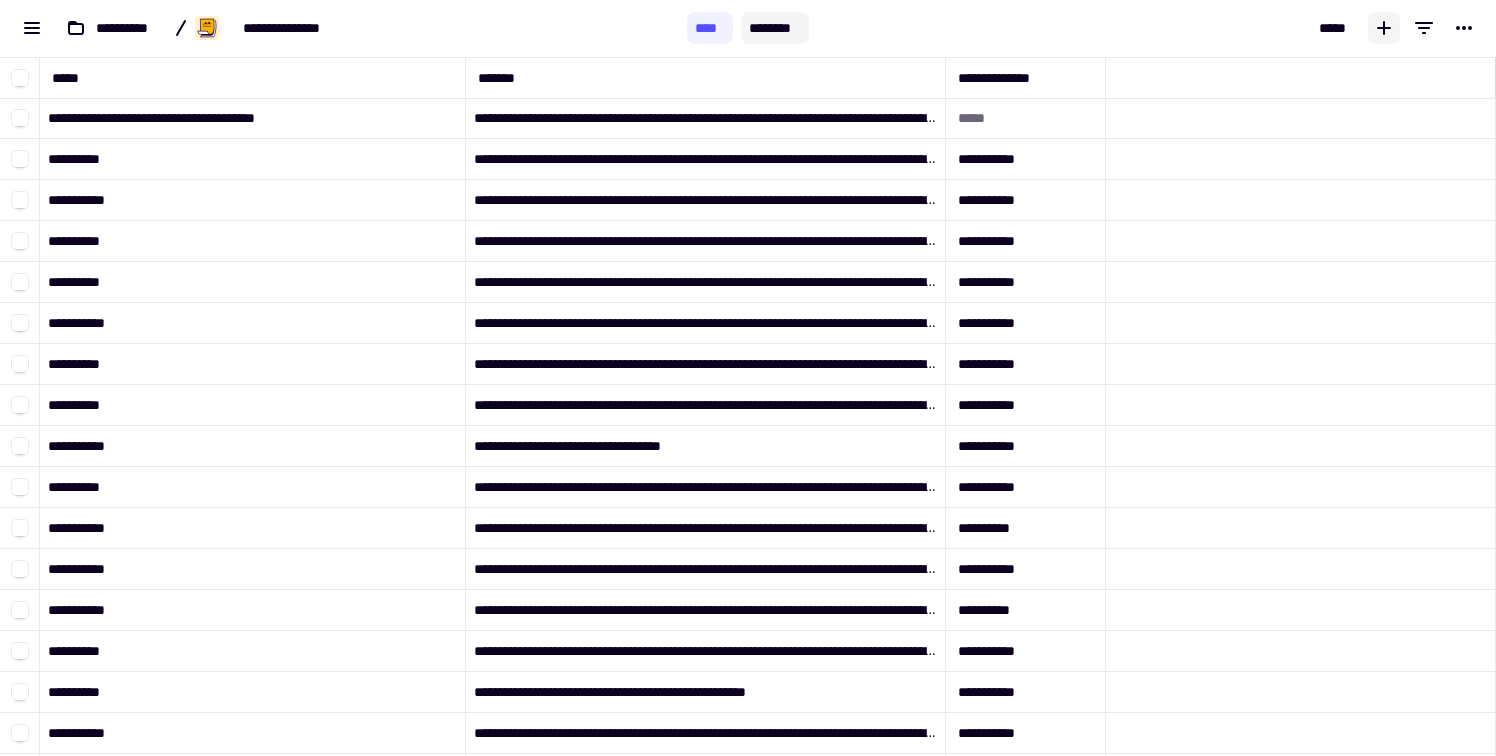 click on "********" 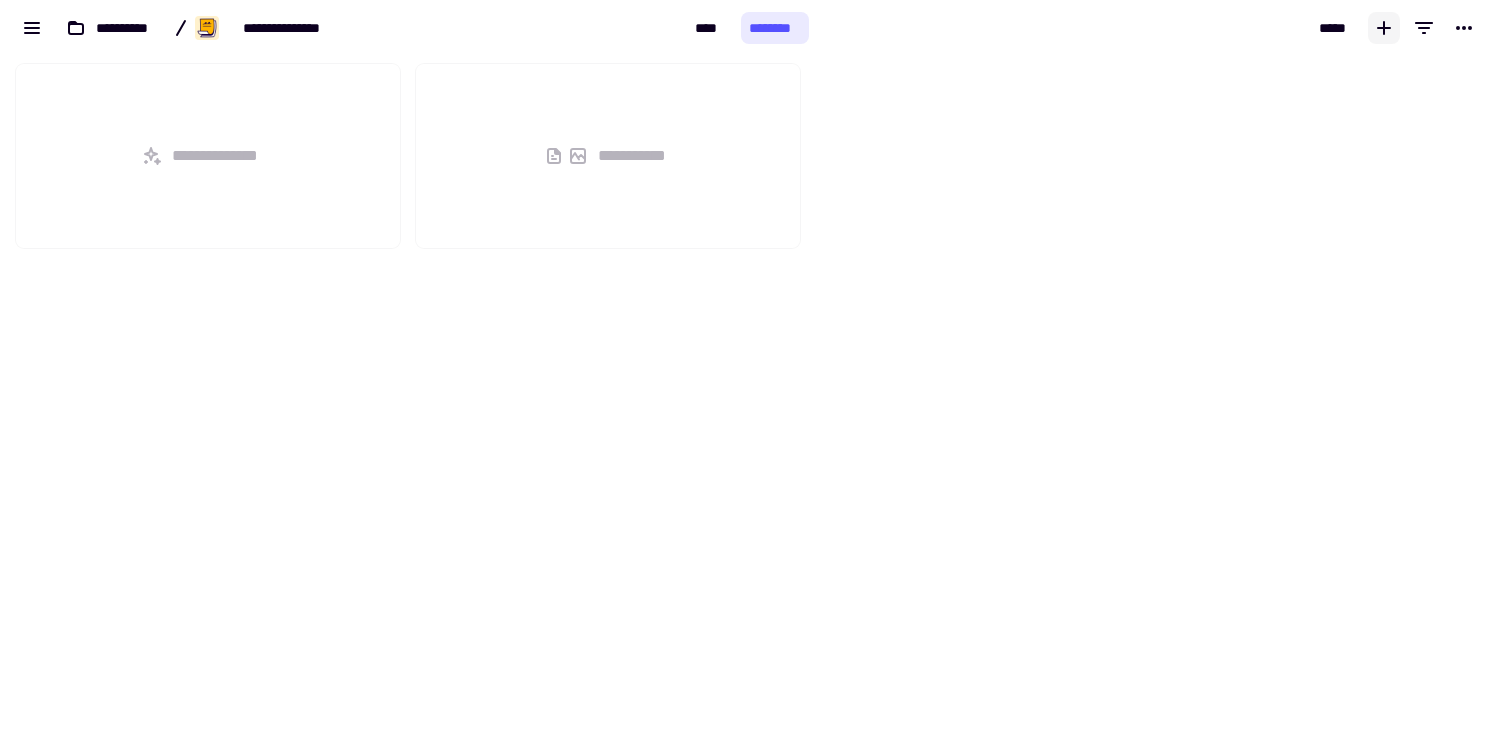 scroll, scrollTop: 1, scrollLeft: 1, axis: both 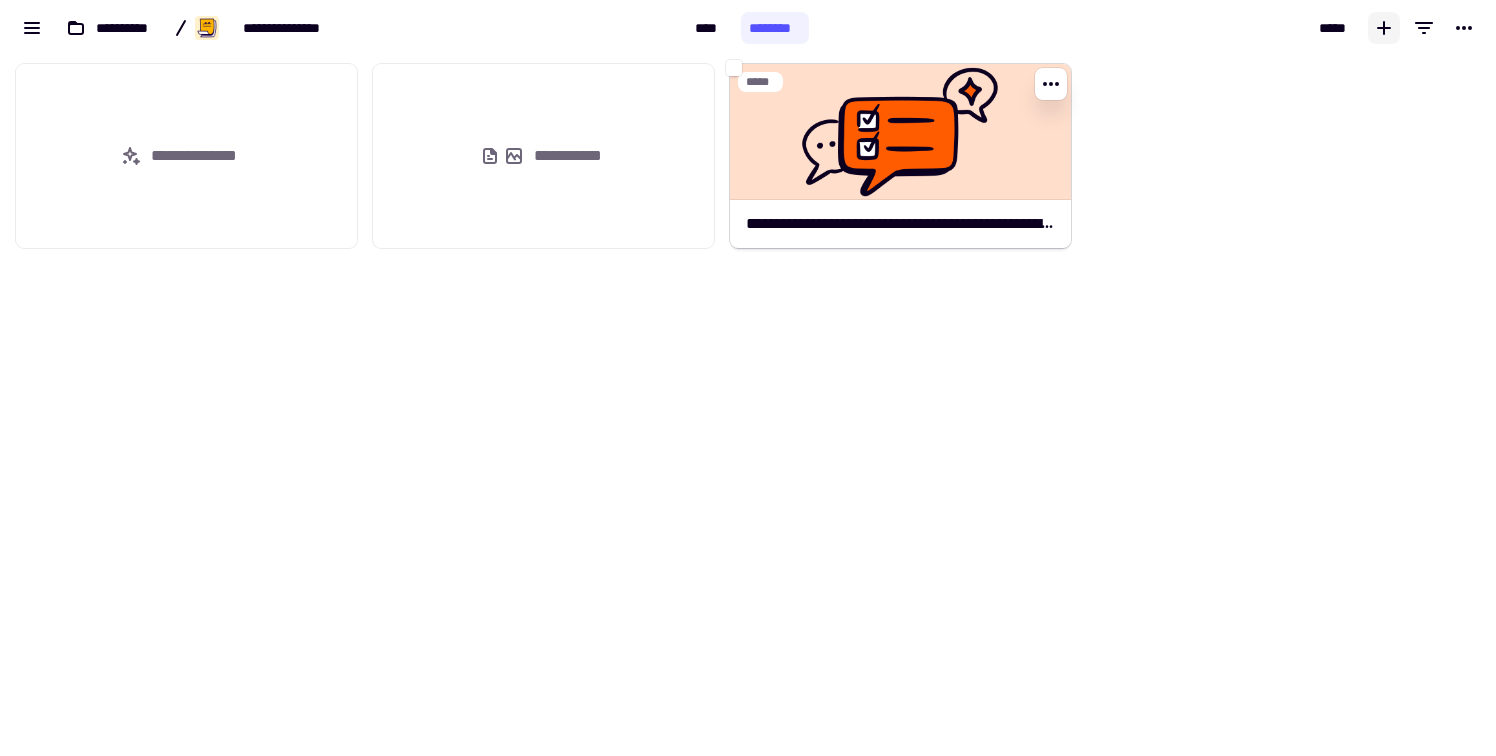 click 